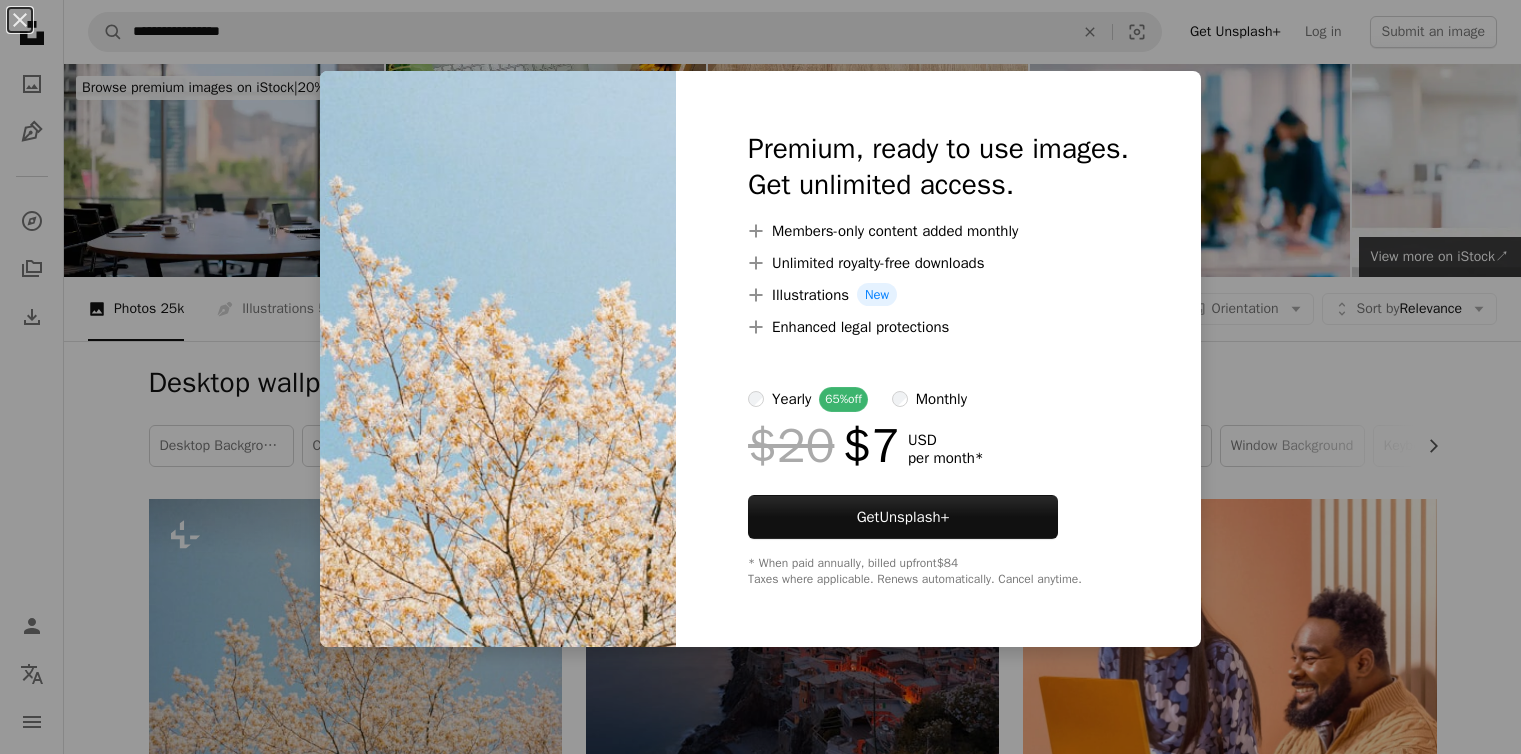 scroll, scrollTop: 200, scrollLeft: 0, axis: vertical 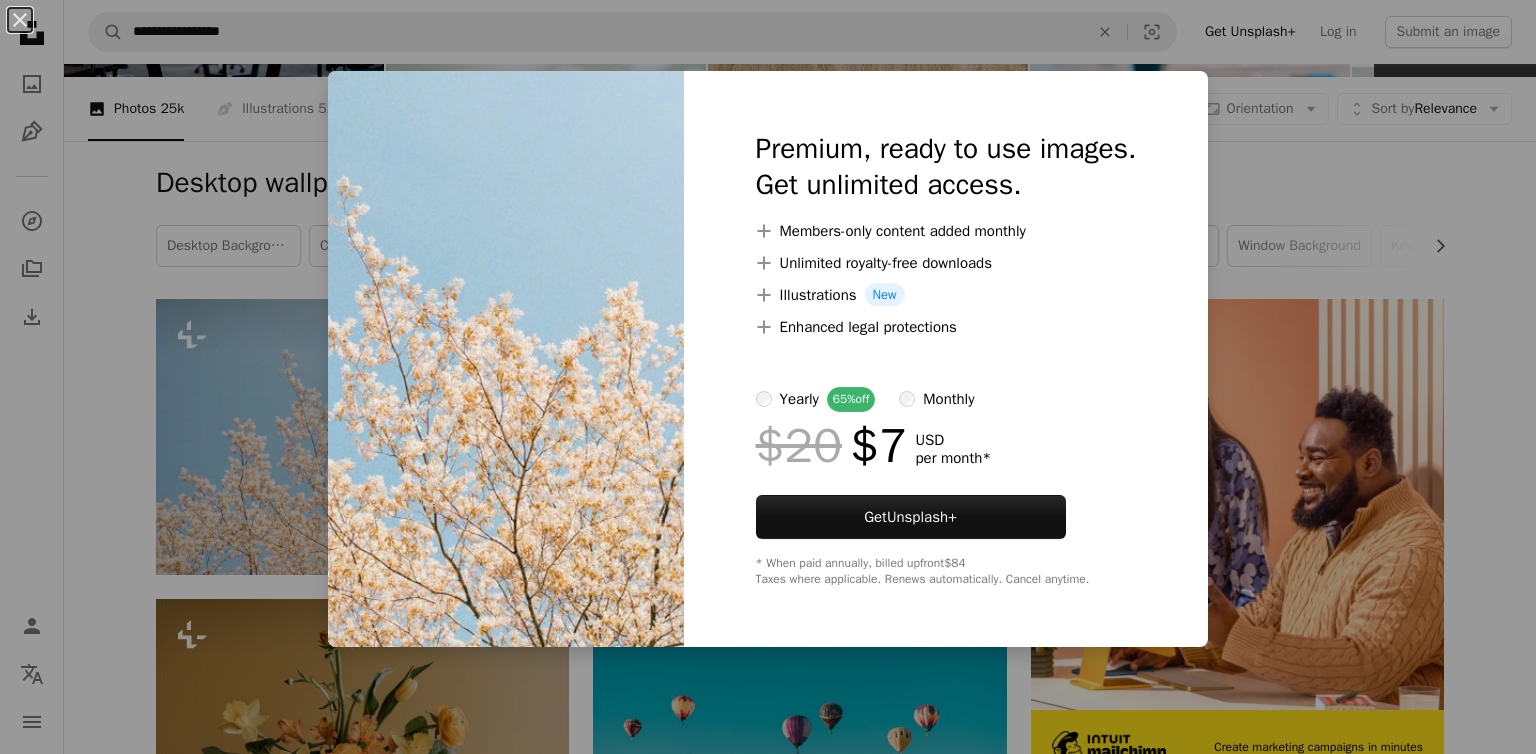 click on "An X shape Premium, ready to use images. Get unlimited access. A plus sign Members-only content added monthly A plus sign Unlimited royalty-free downloads A plus sign Illustrations  New A plus sign Enhanced legal protections yearly 65%  off monthly $20   $7 USD per month * Get  Unsplash+ * When paid annually, billed upfront  $84 Taxes where applicable. Renews automatically. Cancel anytime." at bounding box center [768, 377] 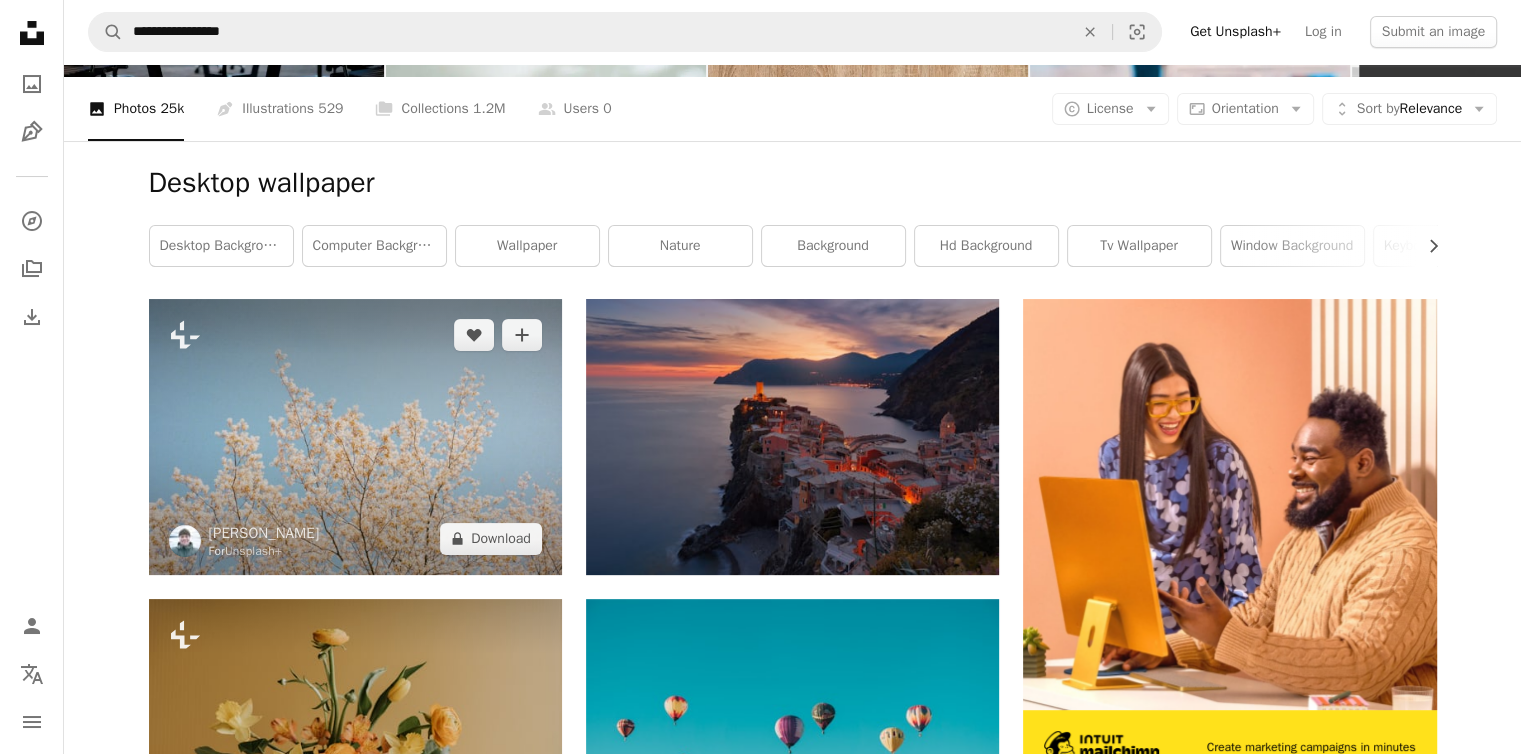 click at bounding box center [355, 436] 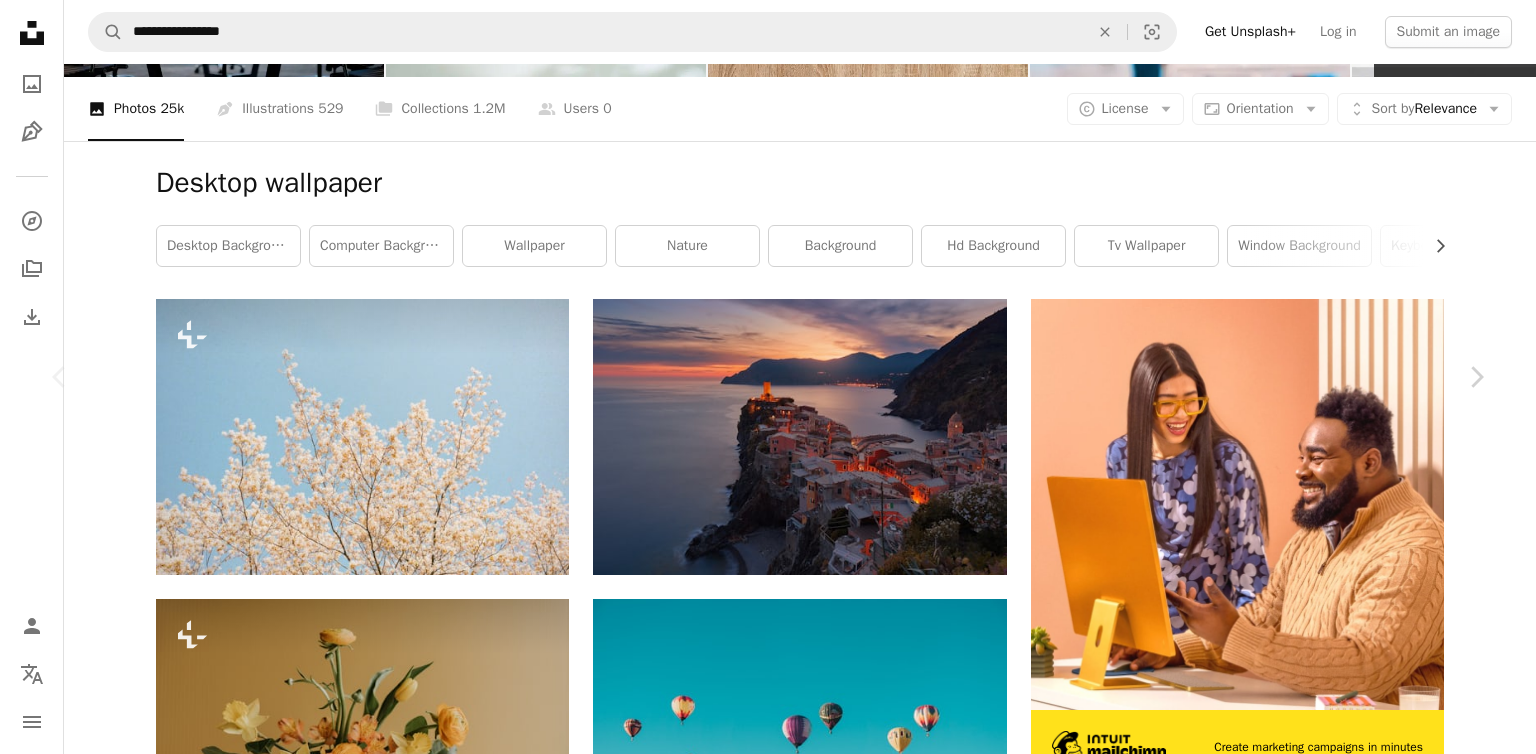 click on "An X shape Chevron left Chevron right [PERSON_NAME] For  Unsplash+ A heart A plus sign A lock Download Zoom in Featured in Photos ,  Spring A forward-right arrow Share More Actions Calendar outlined Published on  [DATE] Camera Canon, EOS RP Safety Licensed under the  Unsplash+ License wallpaper blue sky landscape wallpaper spring flowers white flowers horizontal wallpaper natural beauty apple blossoms Free stock photos From this series Plus sign for Unsplash+ Related images Plus sign for Unsplash+ A heart A plus sign [PERSON_NAME] For  Unsplash+ A lock Download Plus sign for Unsplash+ A heart A plus sign [PERSON_NAME] For  Unsplash+ A lock Download Plus sign for Unsplash+ A heart A plus sign [PERSON_NAME] For  Unsplash+ A lock Download Plus sign for Unsplash+ A heart A plus sign [PERSON_NAME] For  Unsplash+ A lock Download Plus sign for Unsplash+ A heart A plus sign [PERSON_NAME] For  Unsplash+ A lock Download Plus sign for Unsplash+ A heart A plus sign [PERSON_NAME] For  Unsplash+ A lock For" at bounding box center (768, 4194) 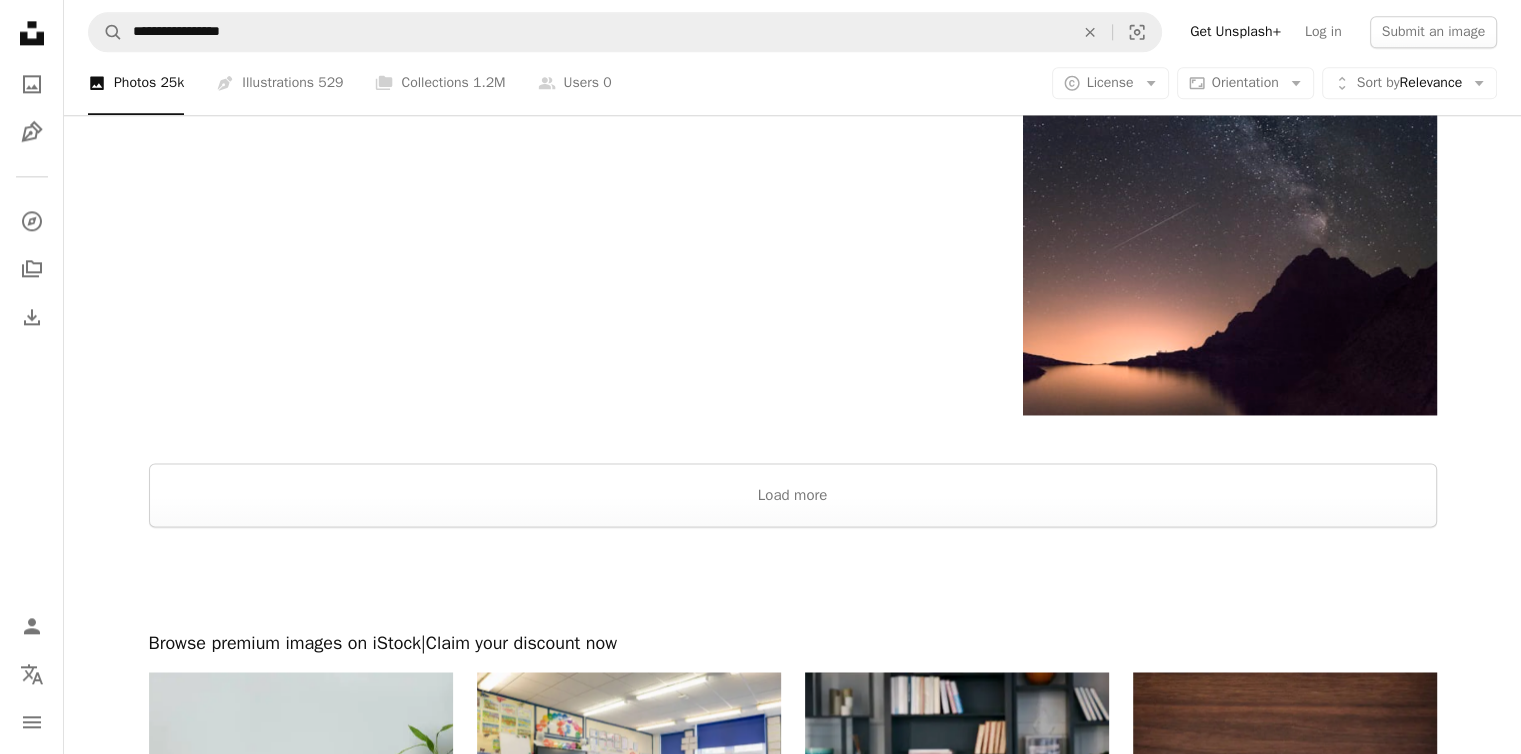 scroll, scrollTop: 2800, scrollLeft: 0, axis: vertical 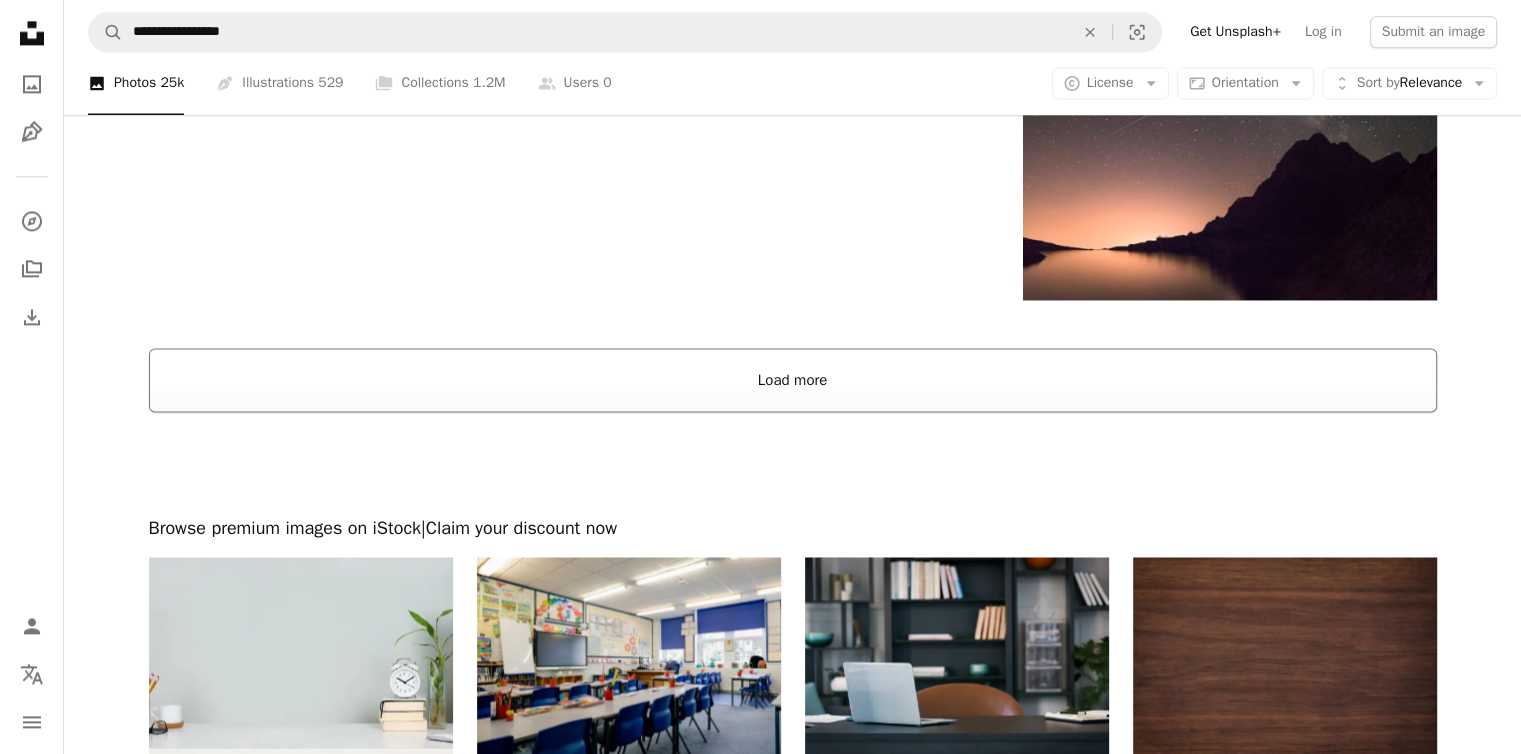 click on "Load more" at bounding box center [793, 380] 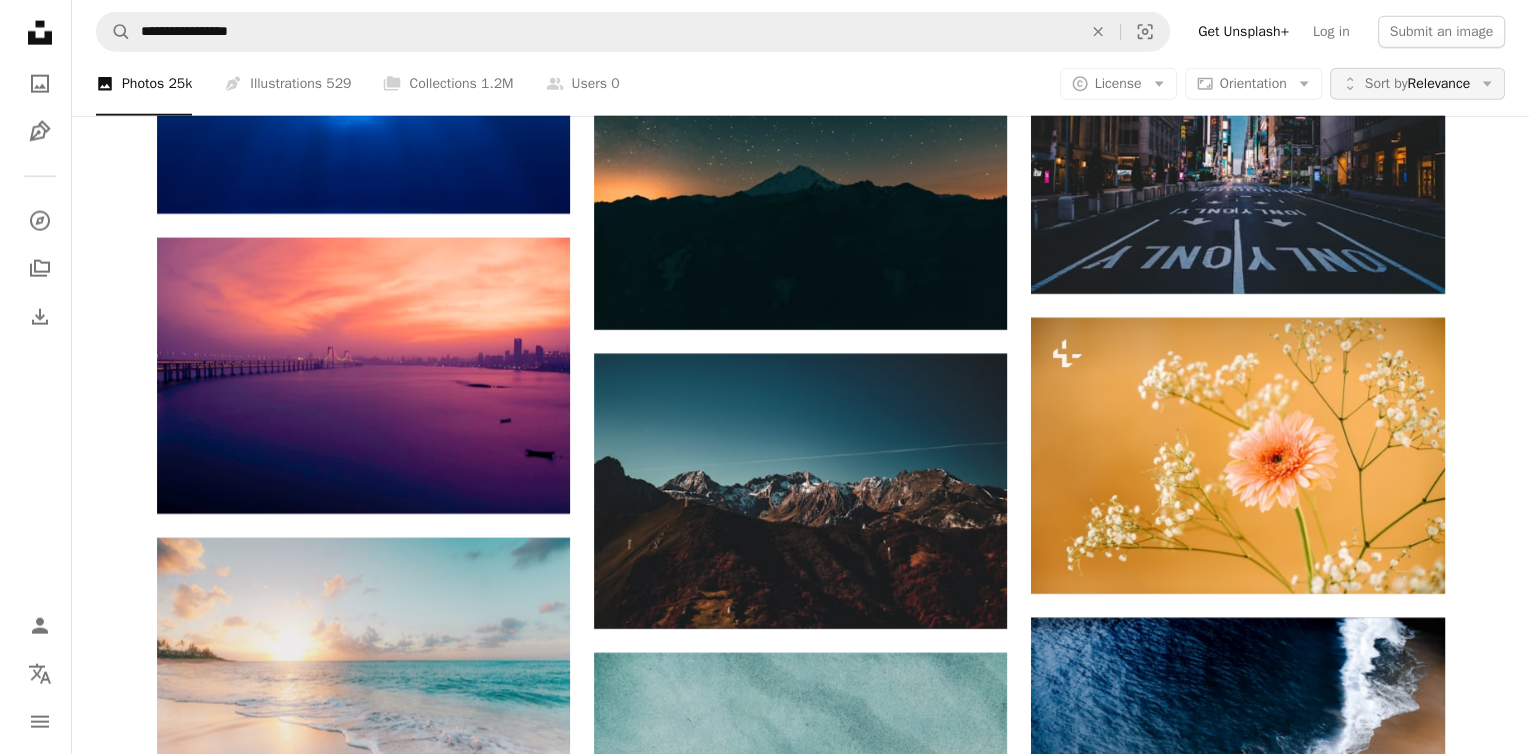 scroll, scrollTop: 0, scrollLeft: 0, axis: both 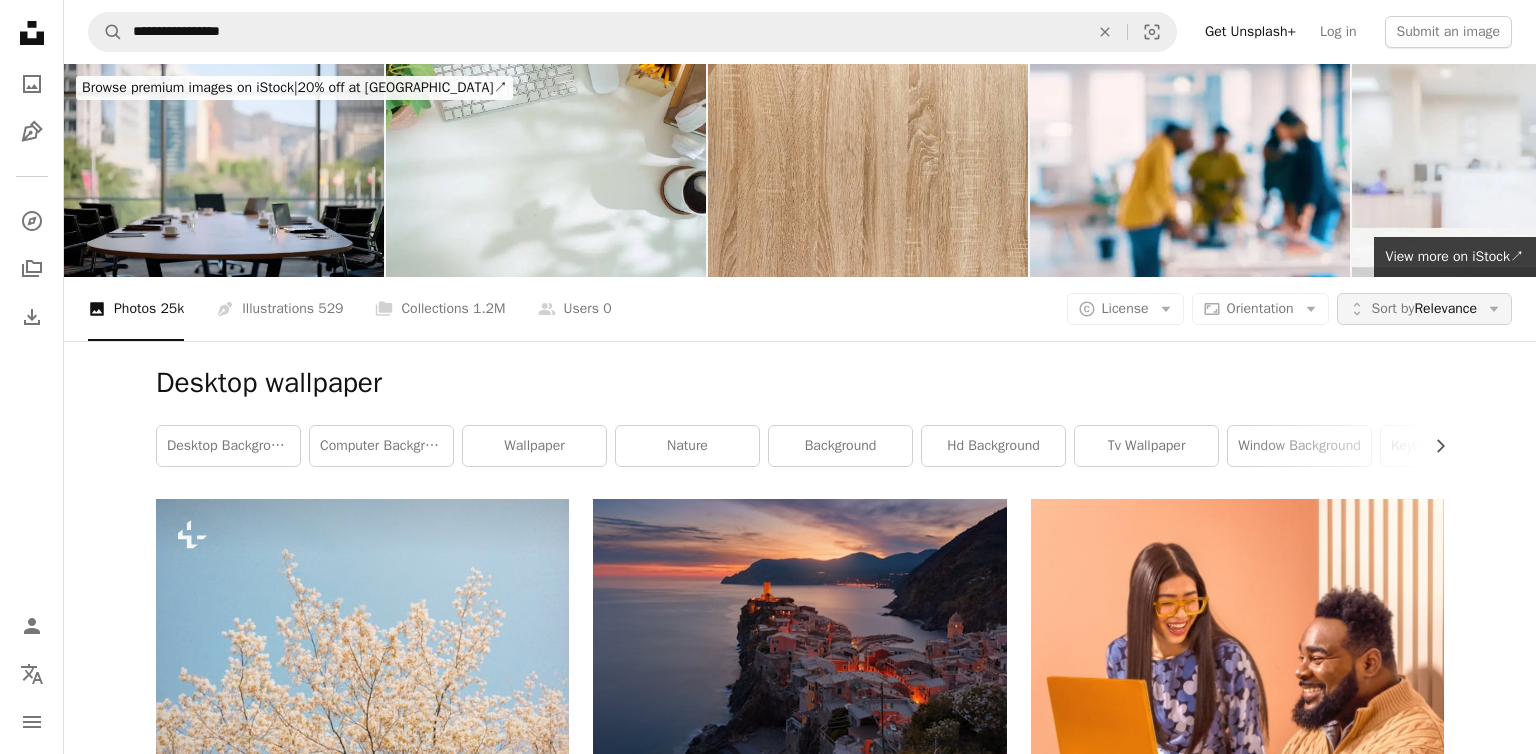 click on "Sort by  Relevance" at bounding box center [1424, 309] 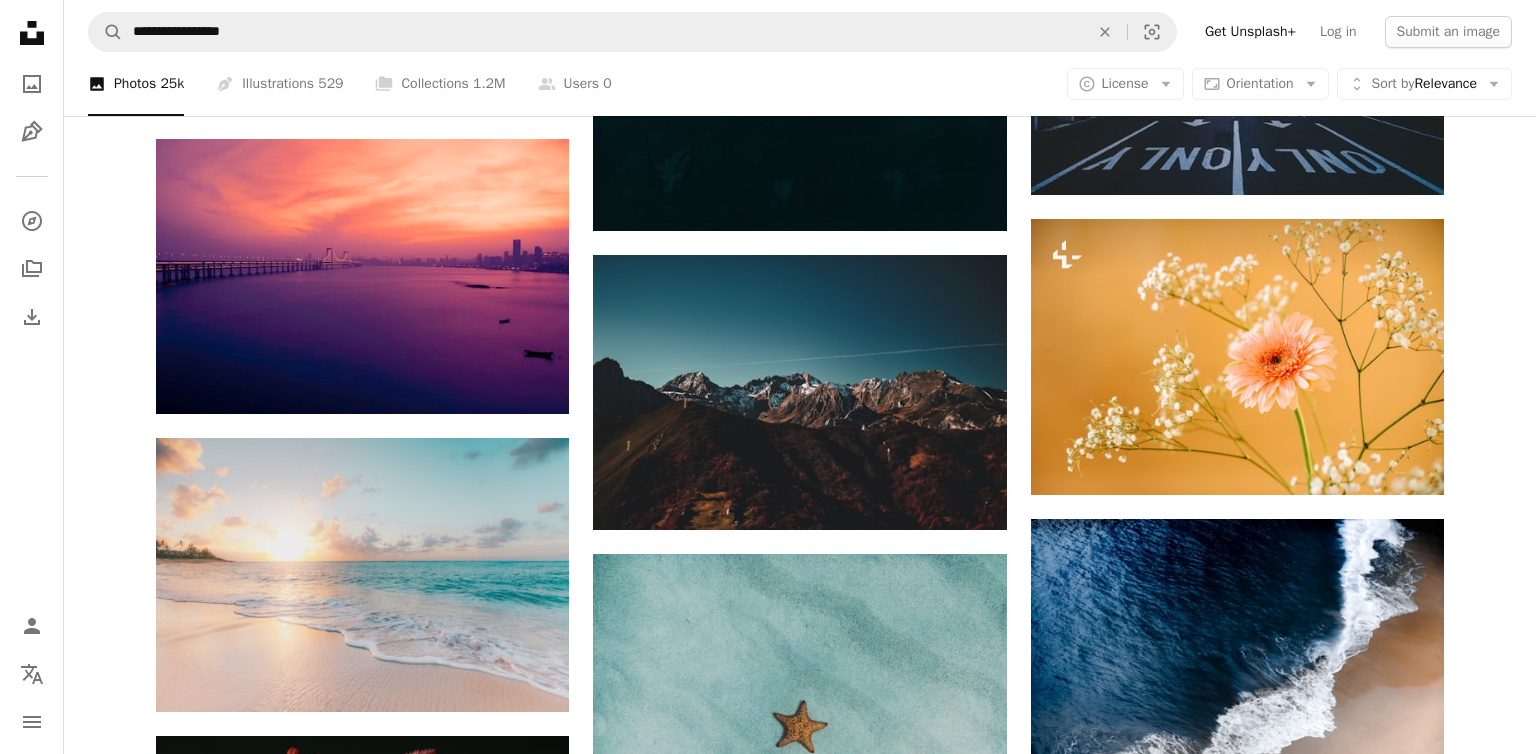click on "**********" at bounding box center [768, -193] 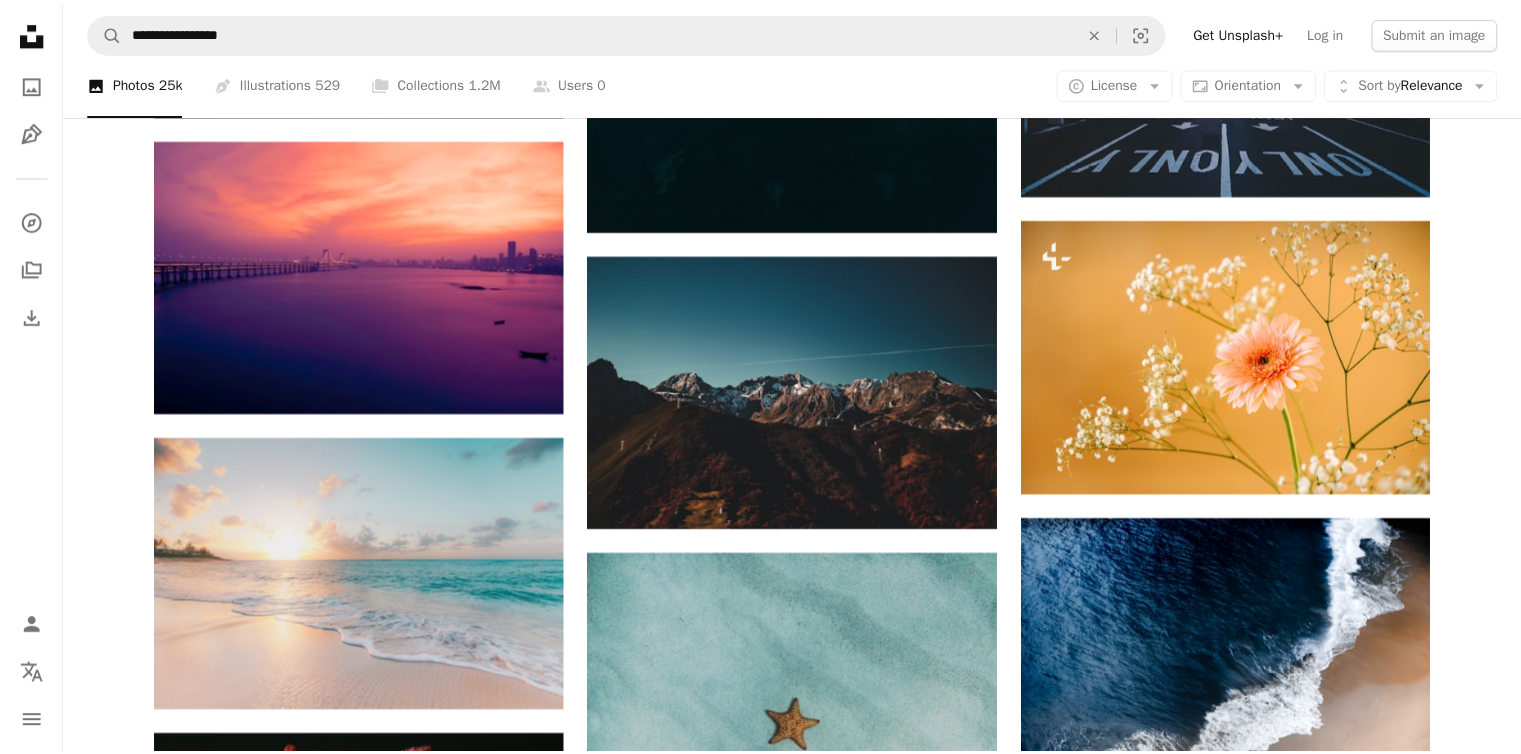 scroll, scrollTop: 4999, scrollLeft: 0, axis: vertical 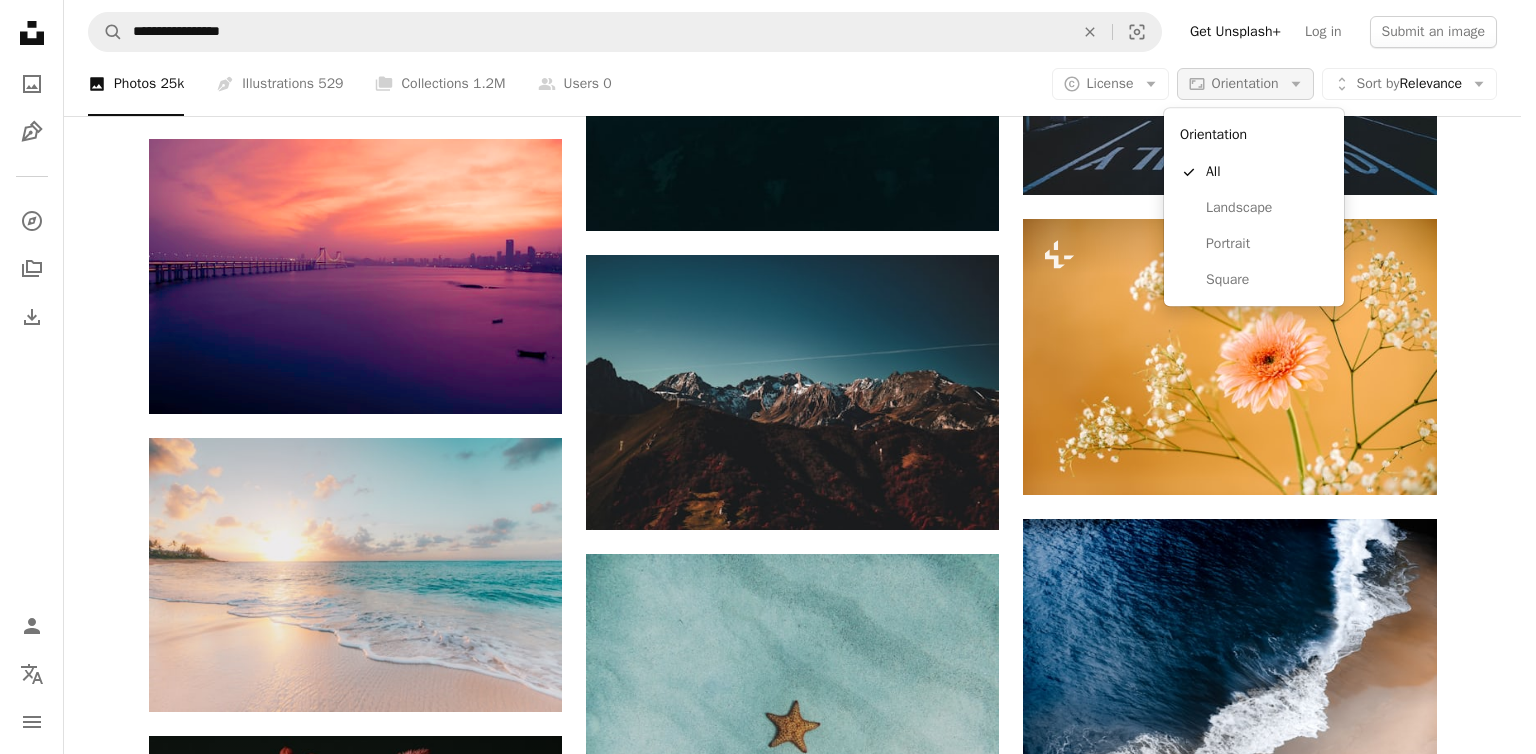 click on "Aspect ratio Orientation Arrow down" at bounding box center [1245, 84] 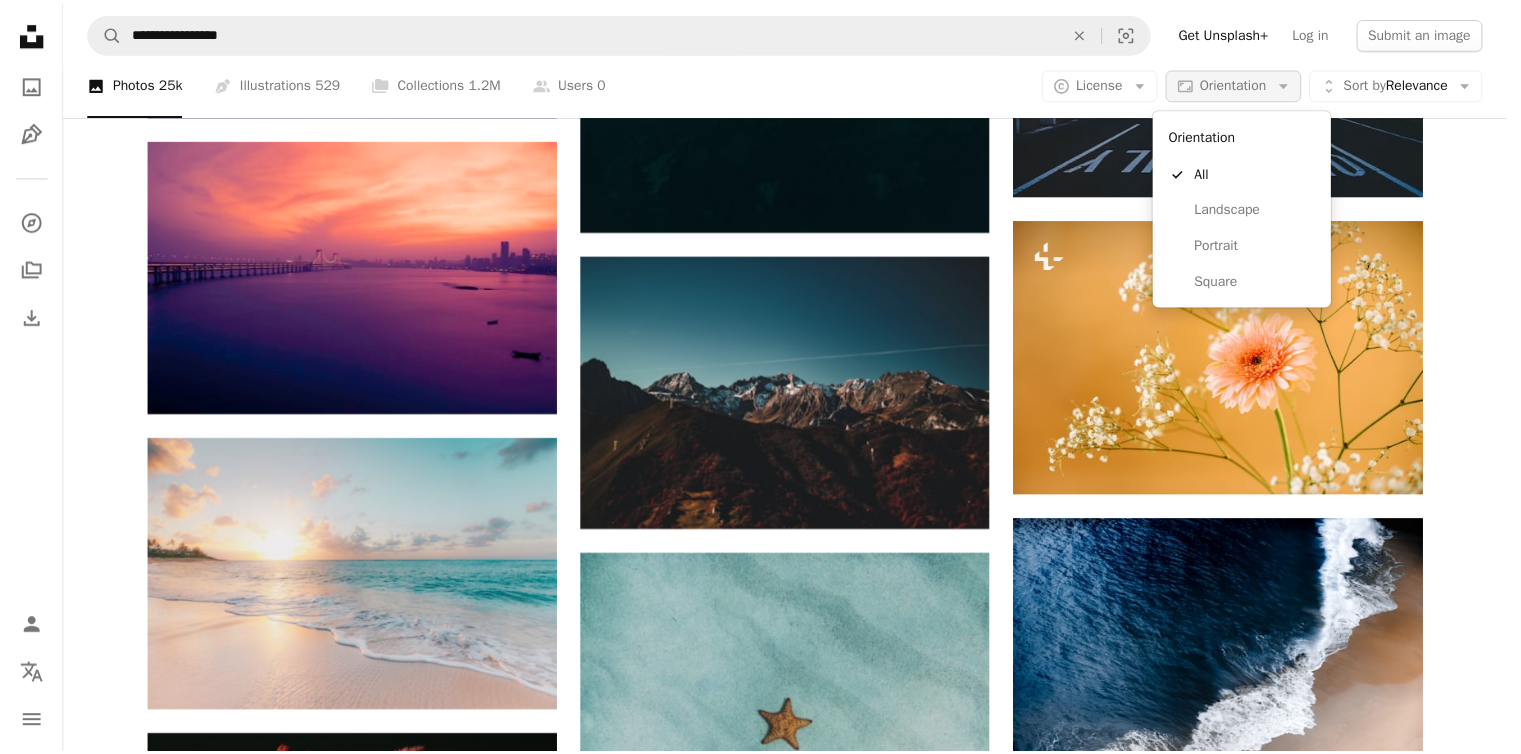 scroll, scrollTop: 4999, scrollLeft: 0, axis: vertical 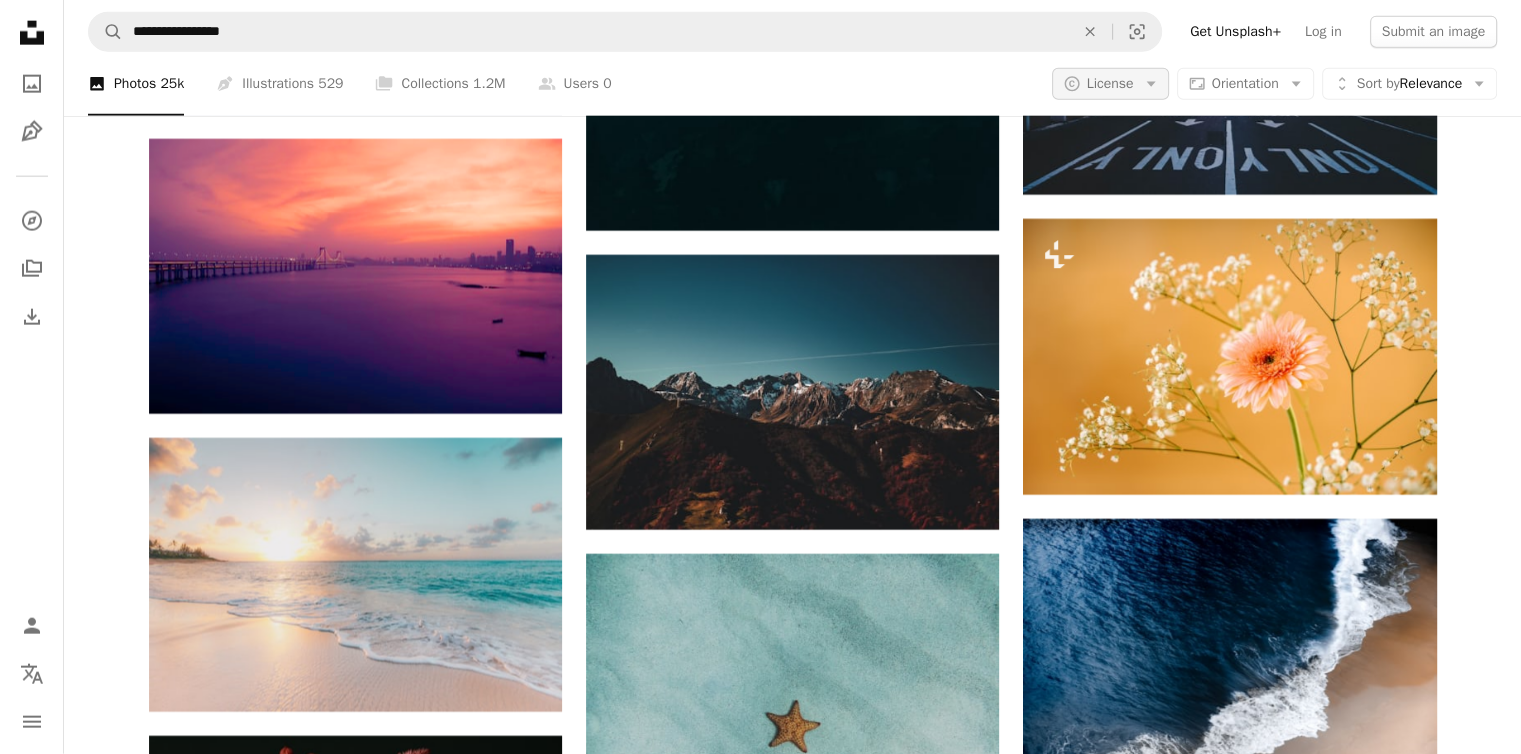 click on "License" at bounding box center (1110, 83) 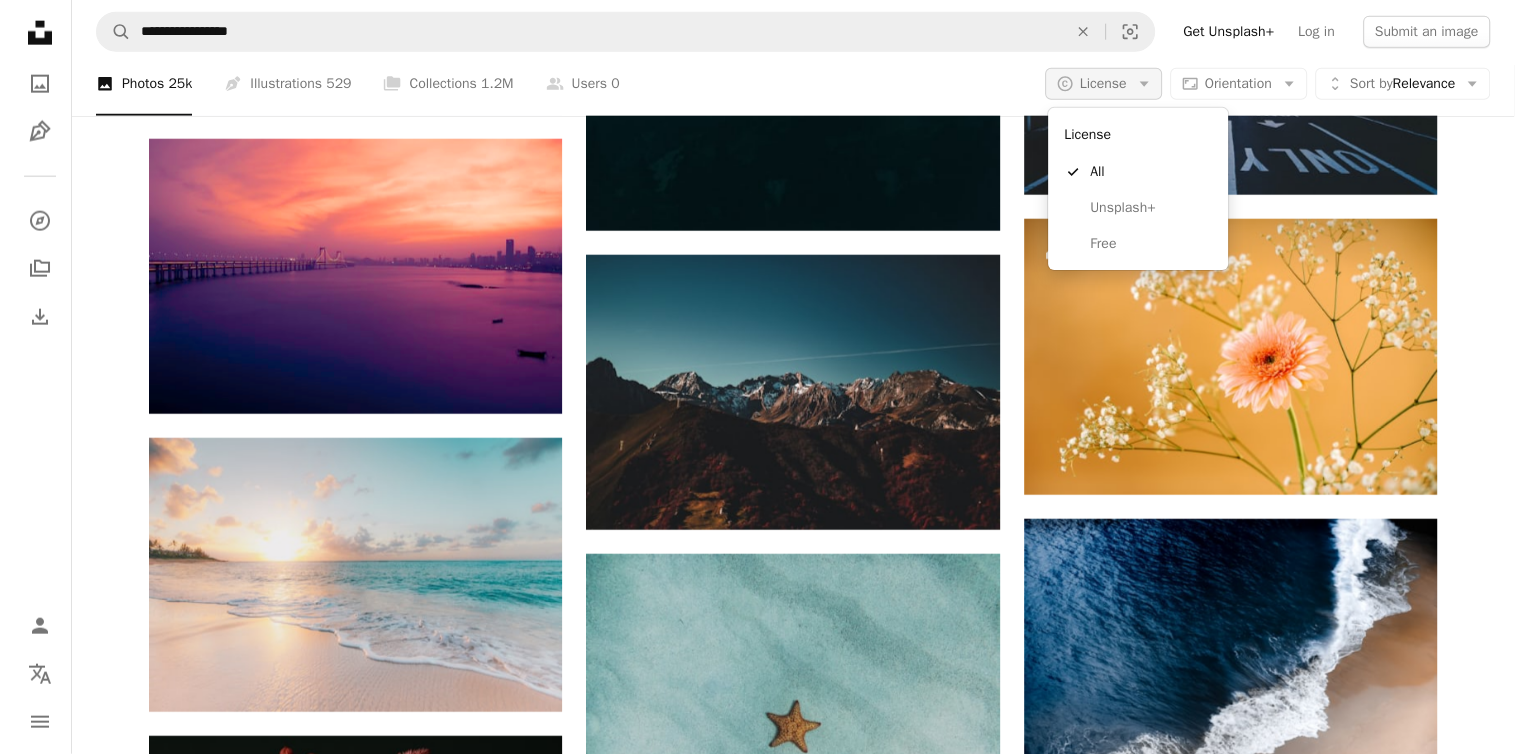 scroll, scrollTop: 0, scrollLeft: 0, axis: both 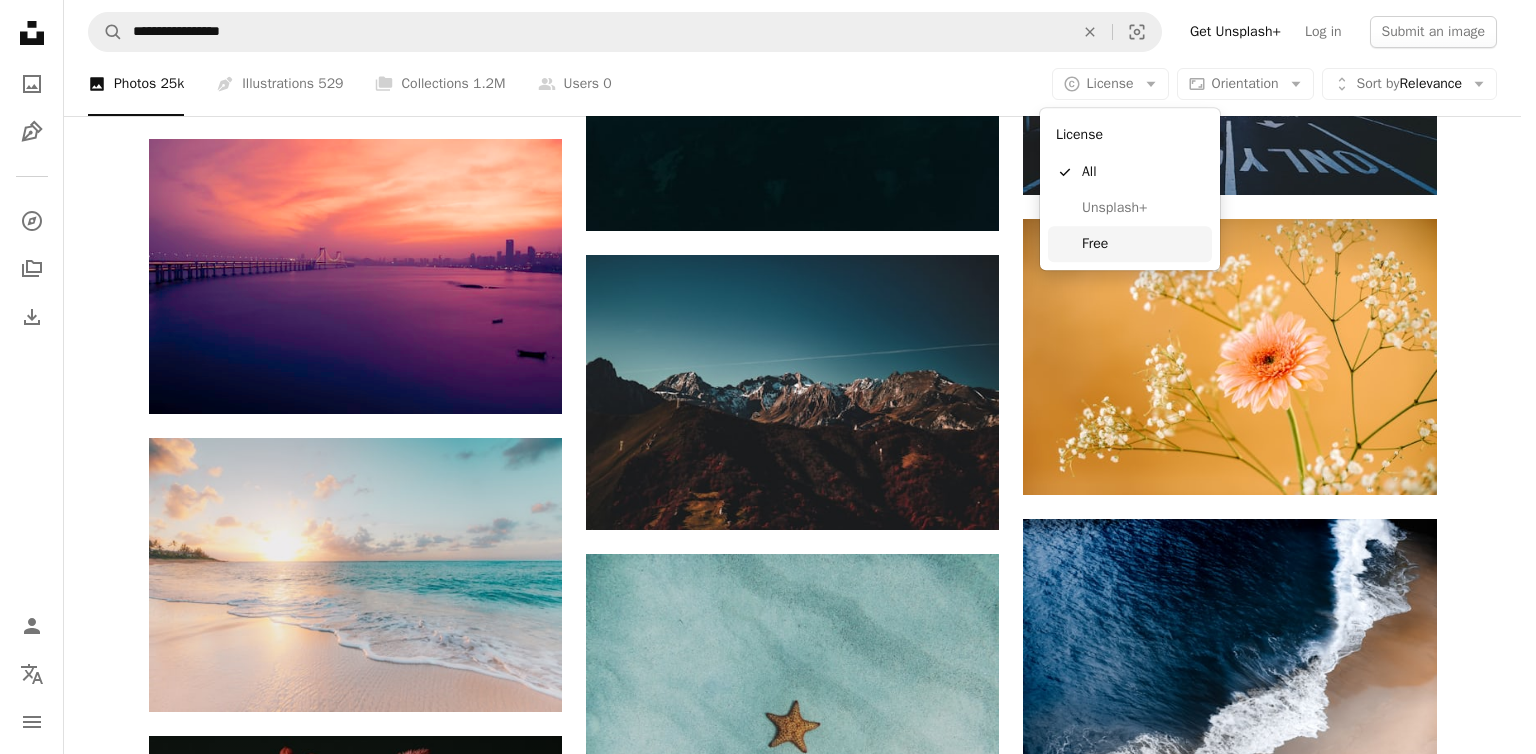 click on "Free" at bounding box center [1143, 244] 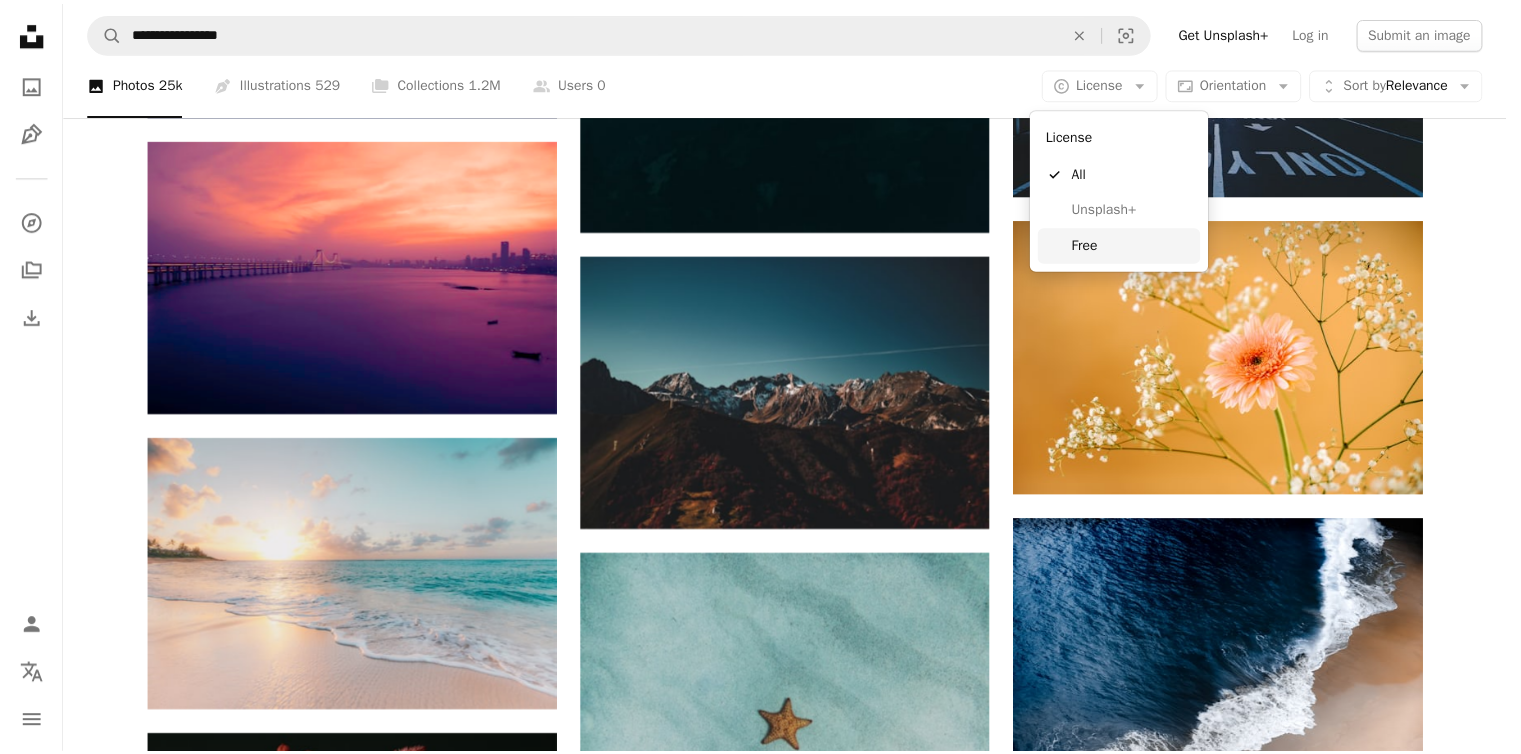 scroll, scrollTop: 0, scrollLeft: 0, axis: both 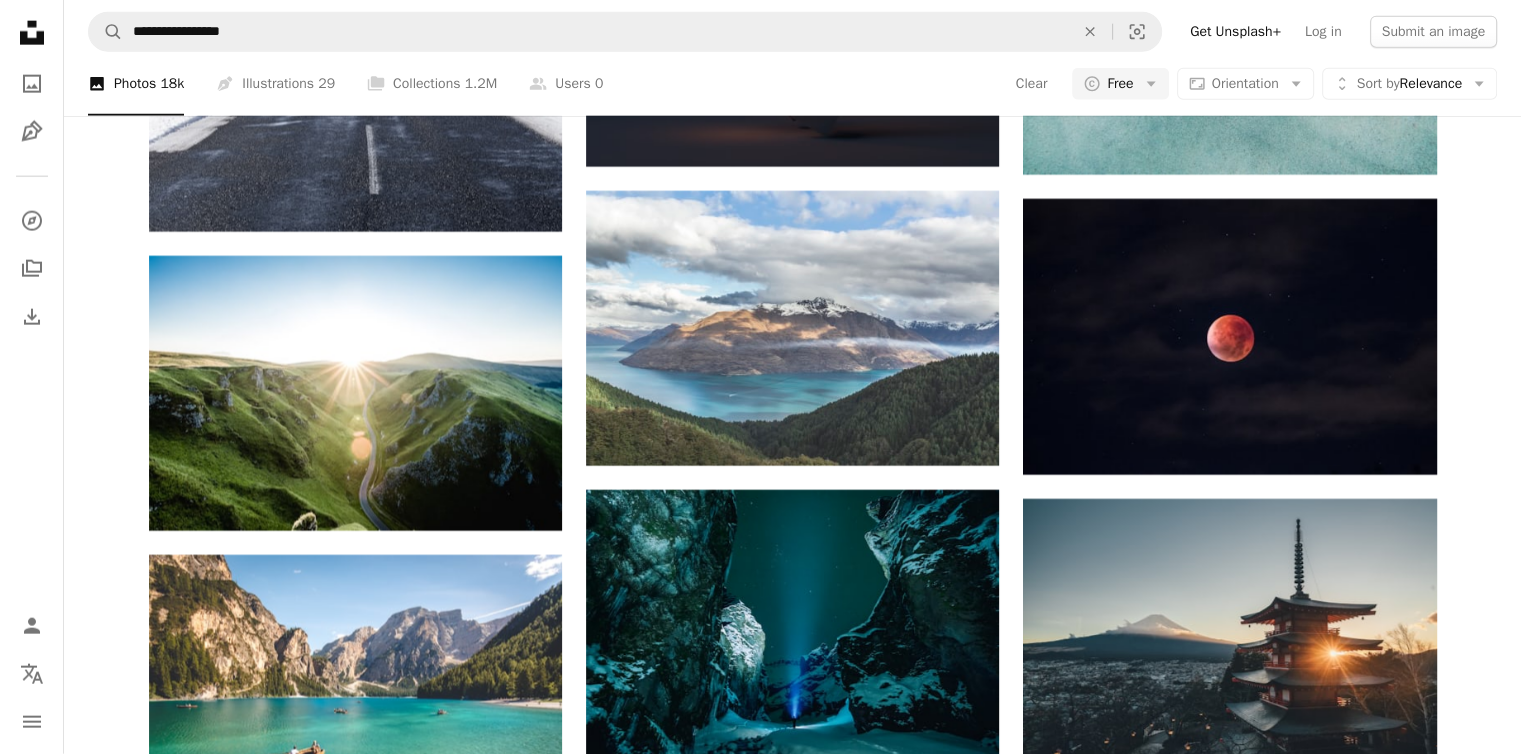 click on "Arrow pointing down" 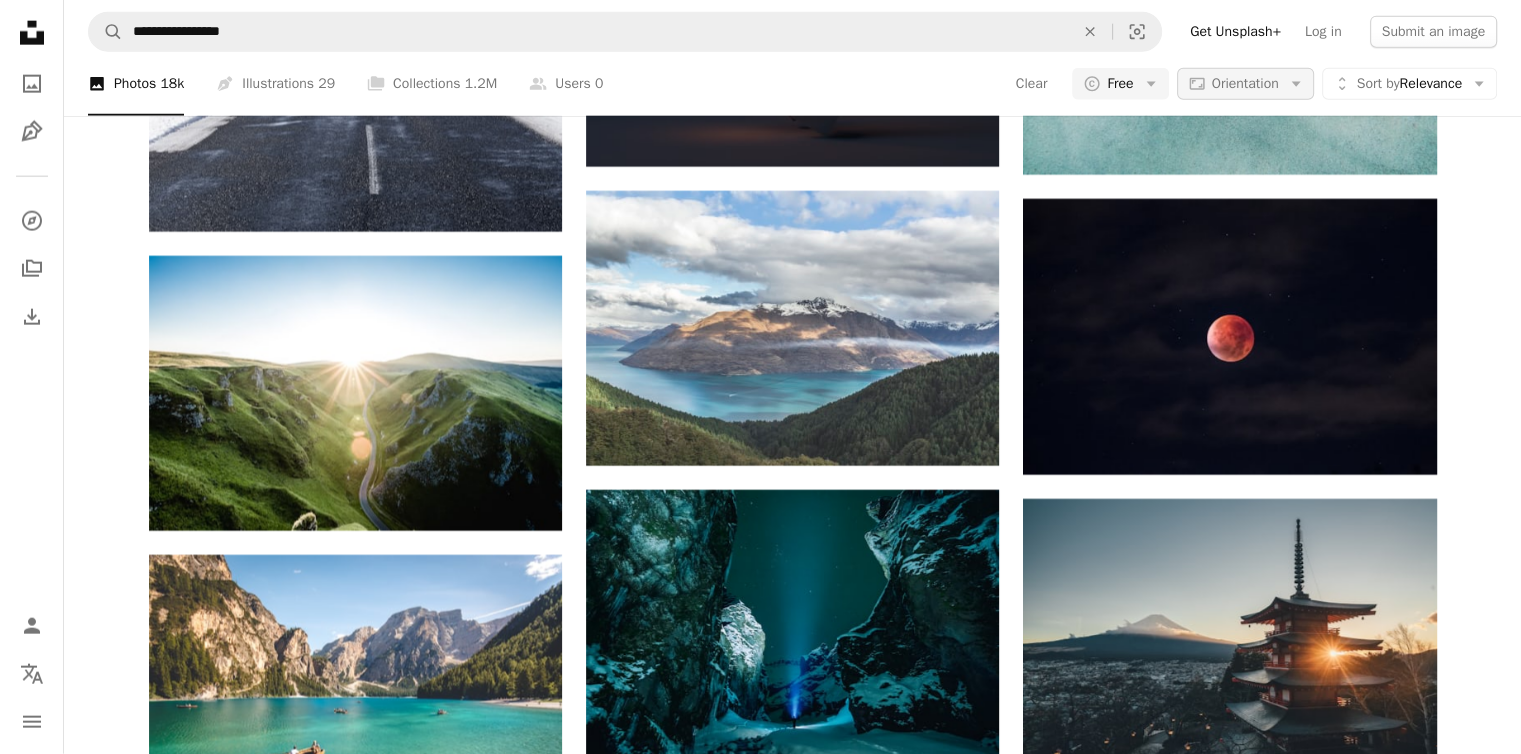 click on "Arrow down" 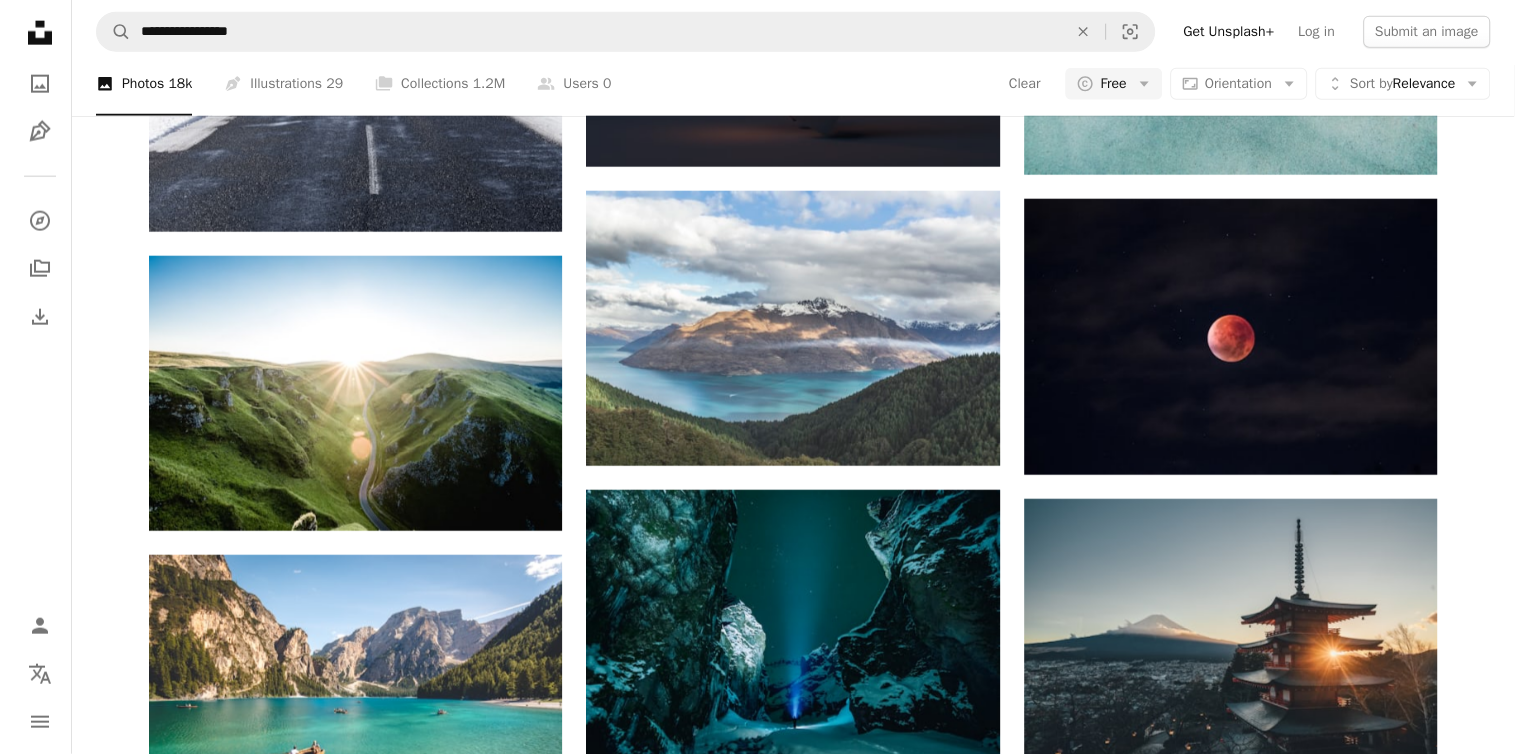 scroll, scrollTop: 0, scrollLeft: 0, axis: both 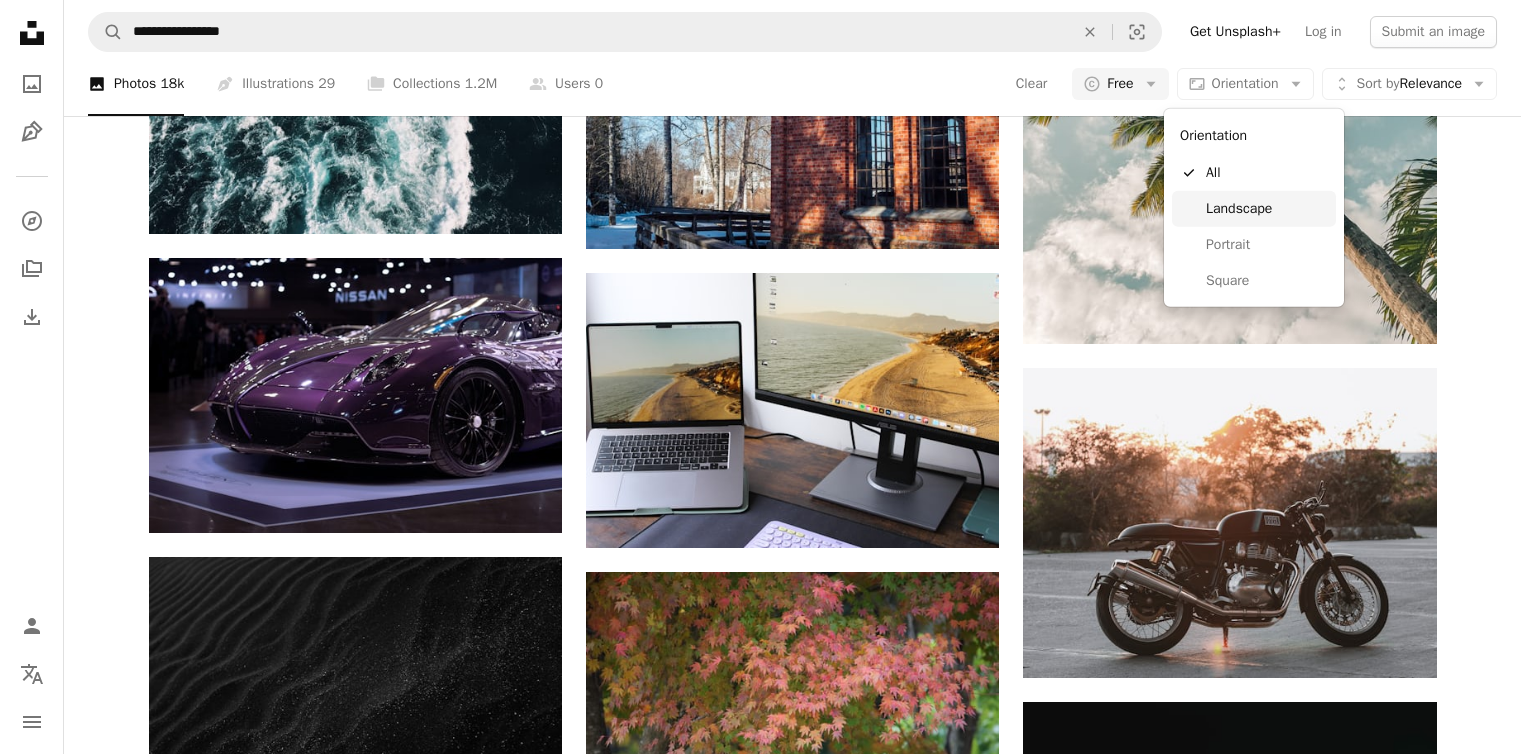 click on "Landscape" at bounding box center [1267, 209] 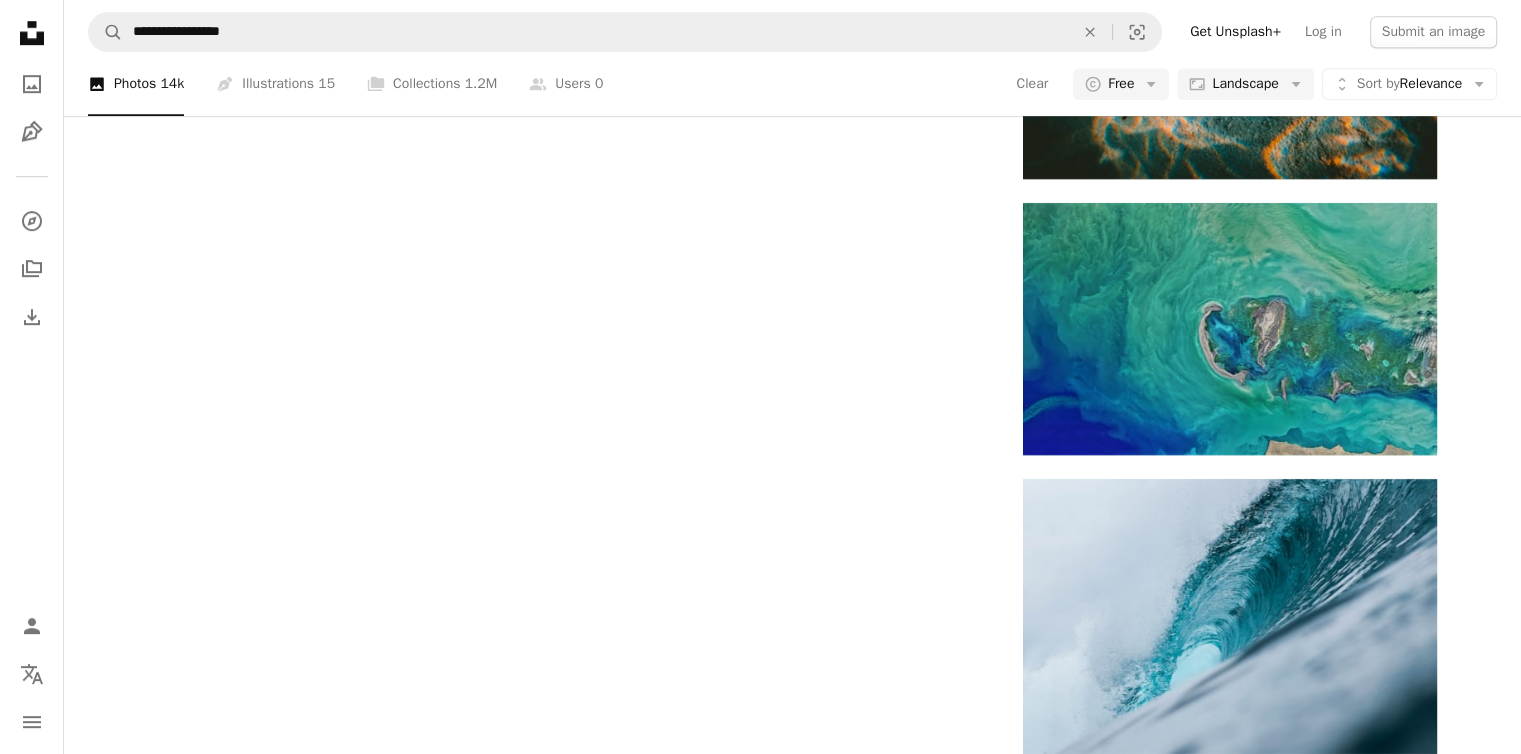 scroll, scrollTop: 5300, scrollLeft: 0, axis: vertical 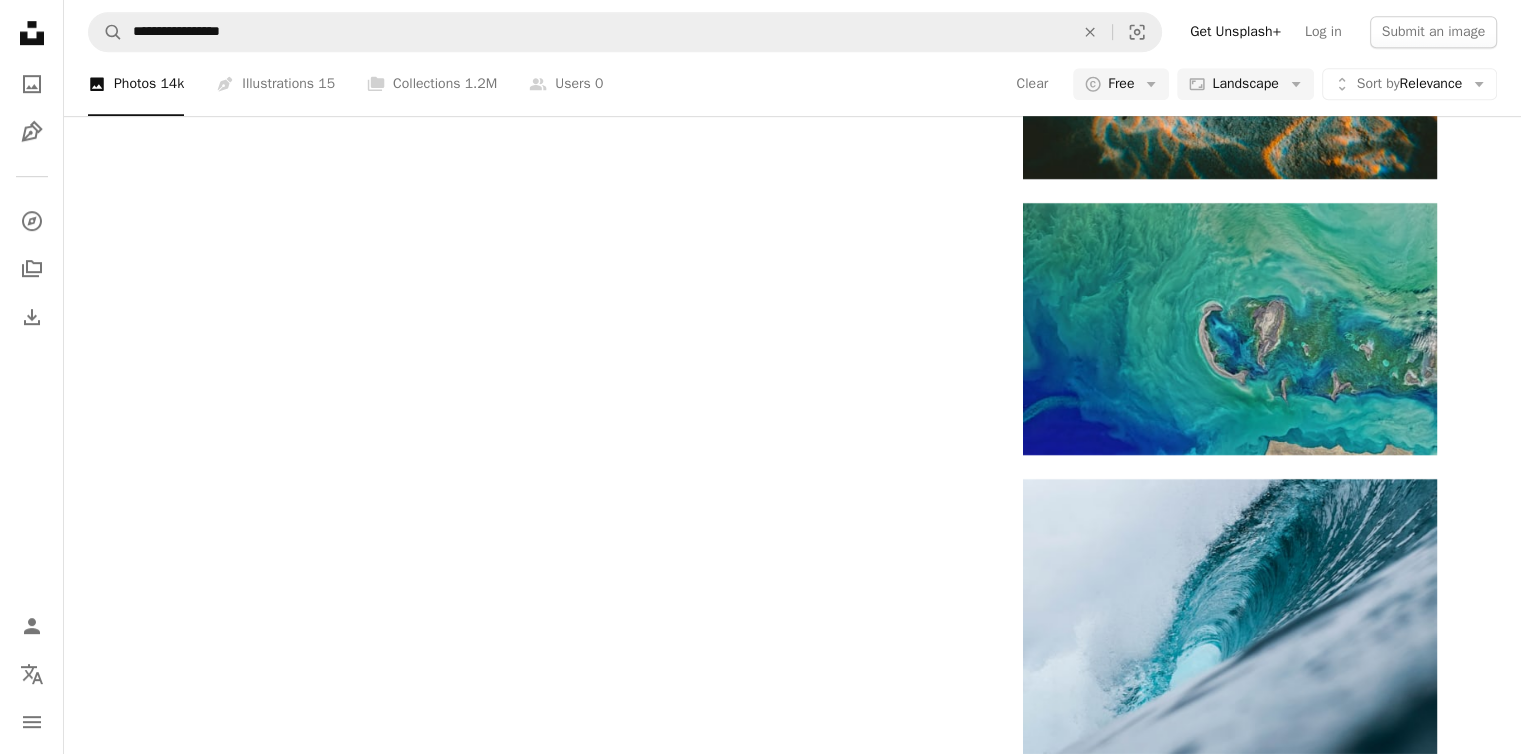 click on "Arrow pointing down" at bounding box center (522, -3065) 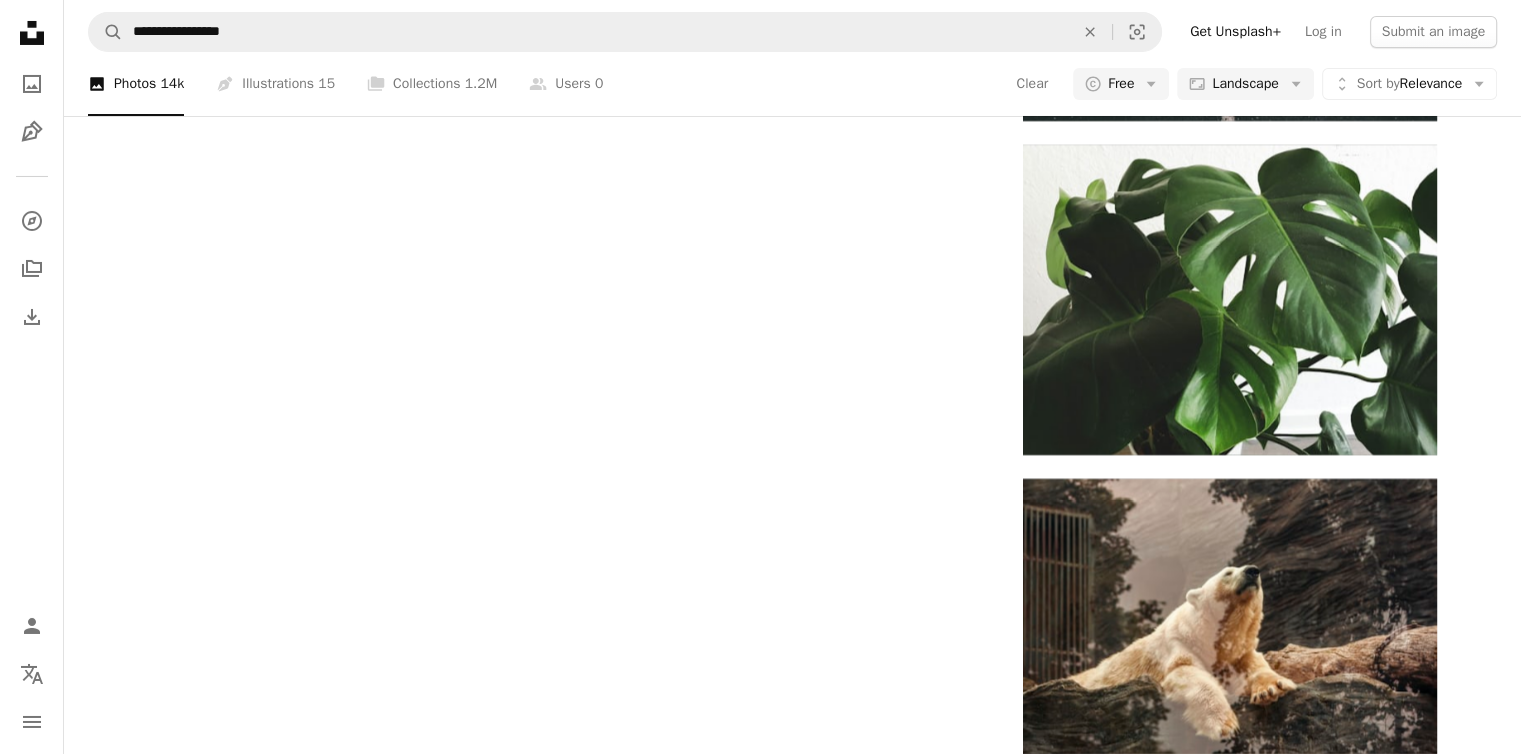 scroll, scrollTop: 11800, scrollLeft: 0, axis: vertical 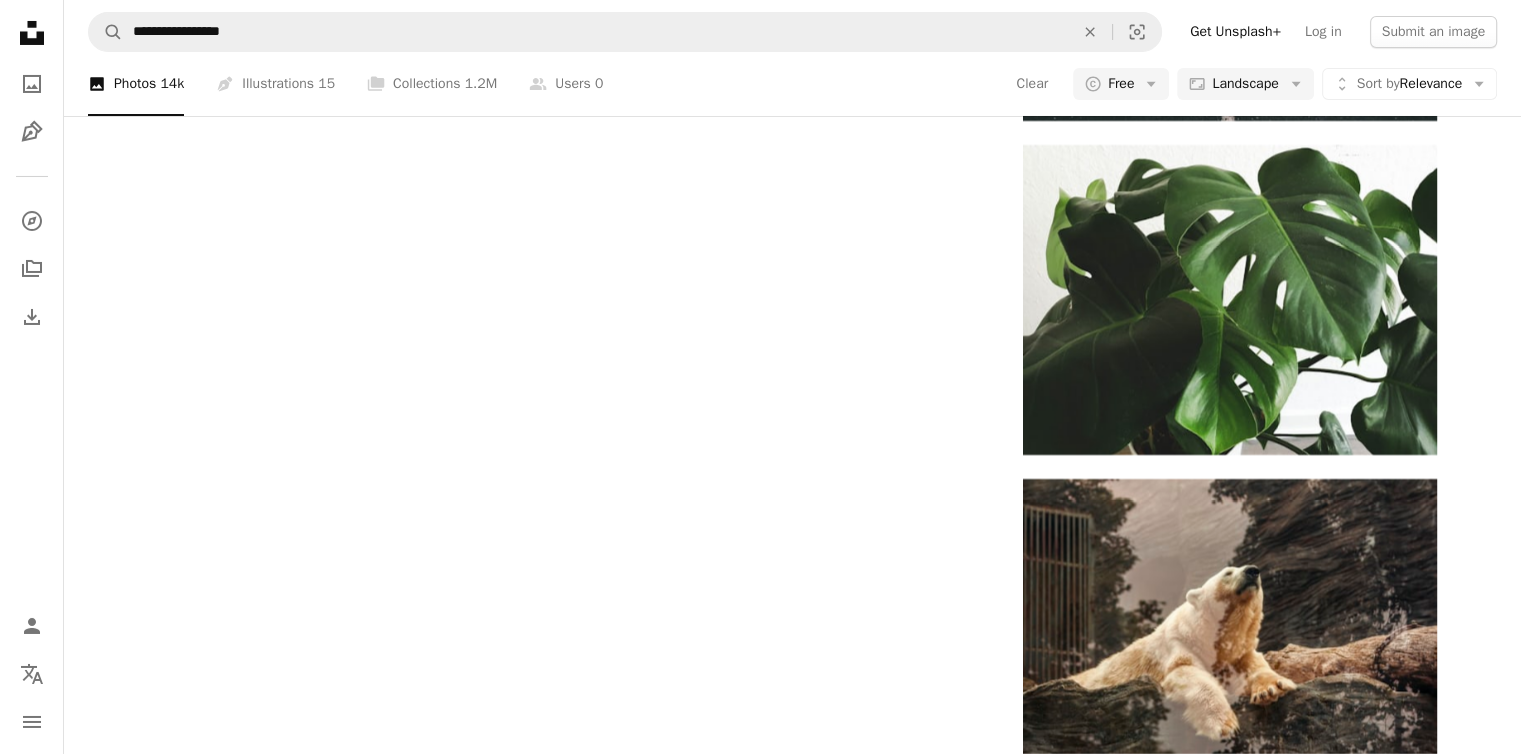 click on "Arrow pointing down" 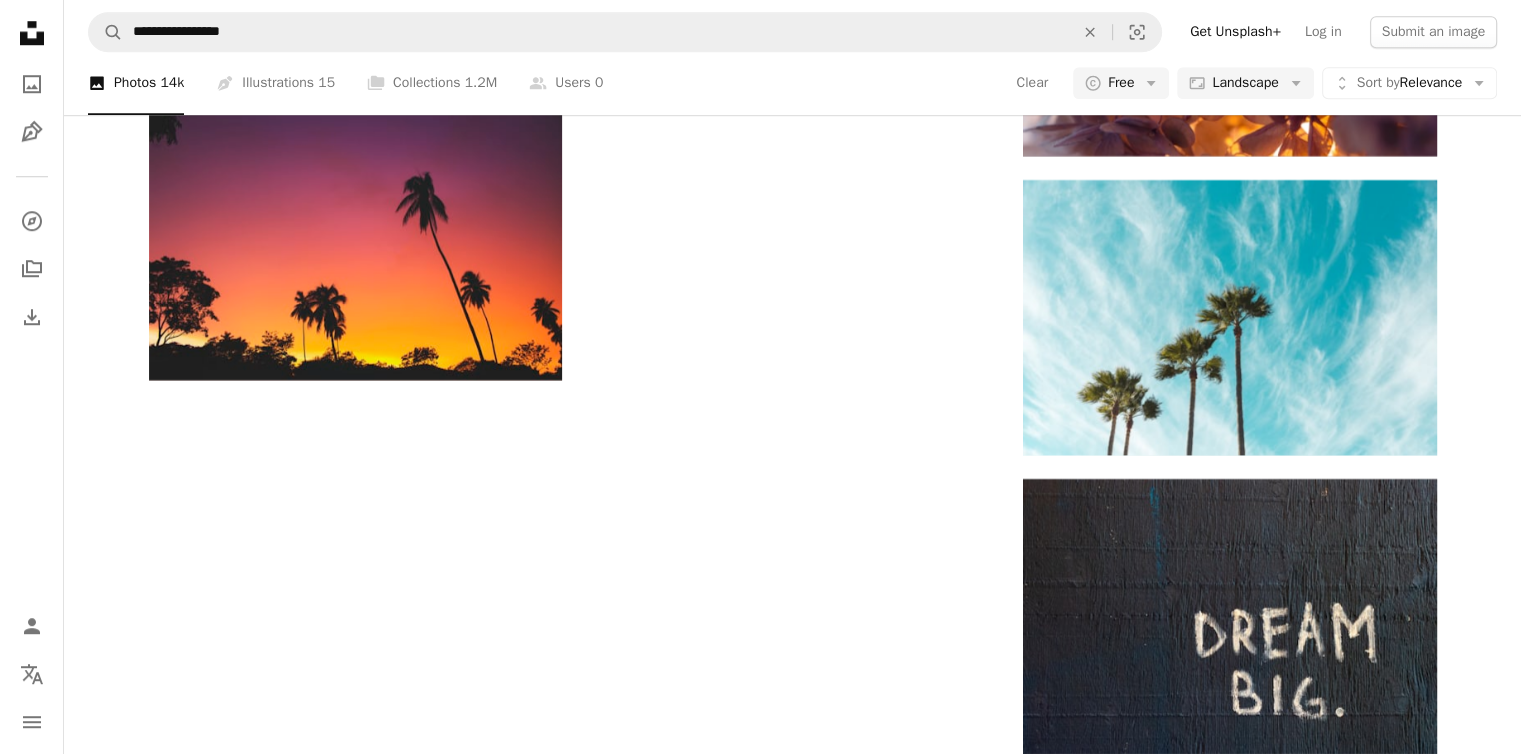 scroll, scrollTop: 21900, scrollLeft: 0, axis: vertical 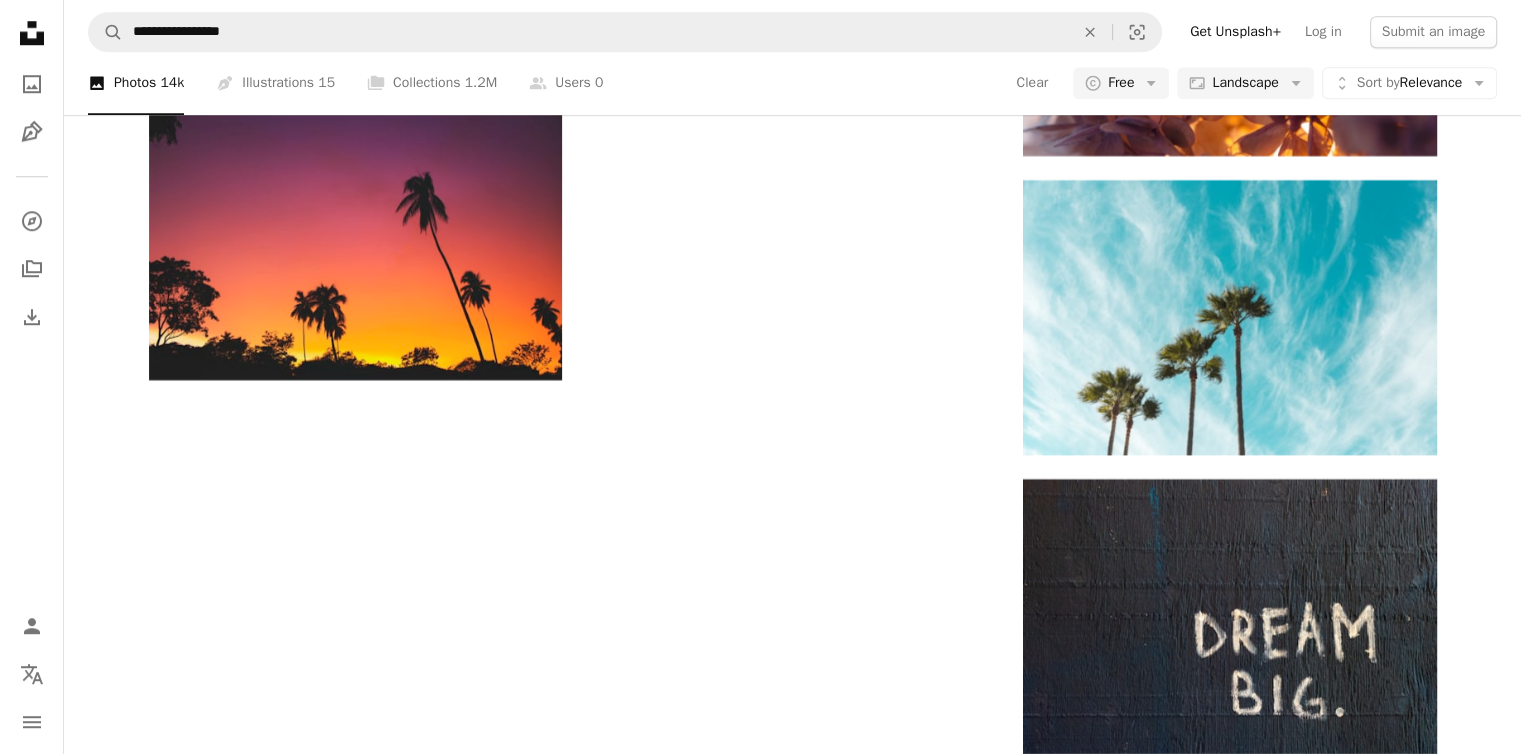 click on "Arrow pointing down" 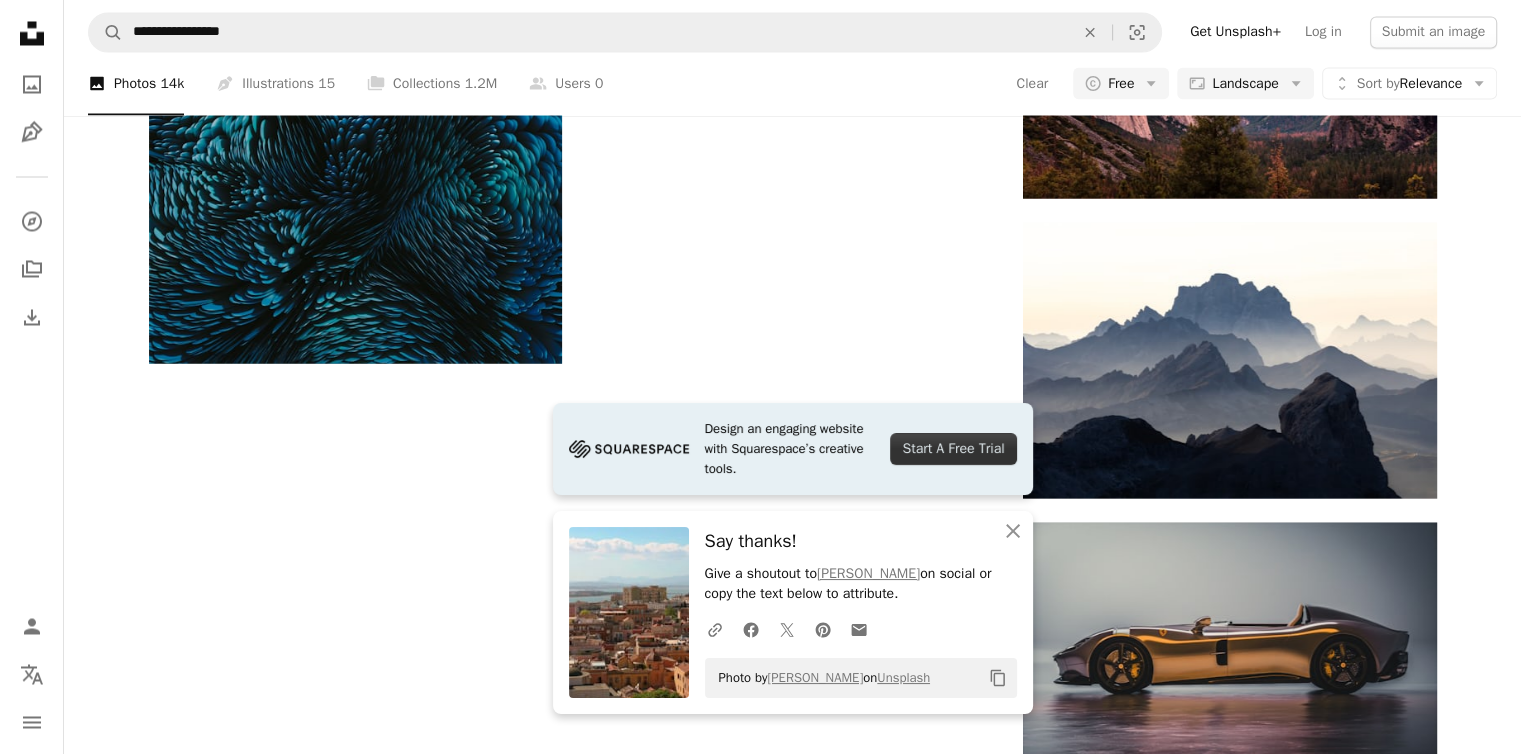 scroll, scrollTop: 23000, scrollLeft: 0, axis: vertical 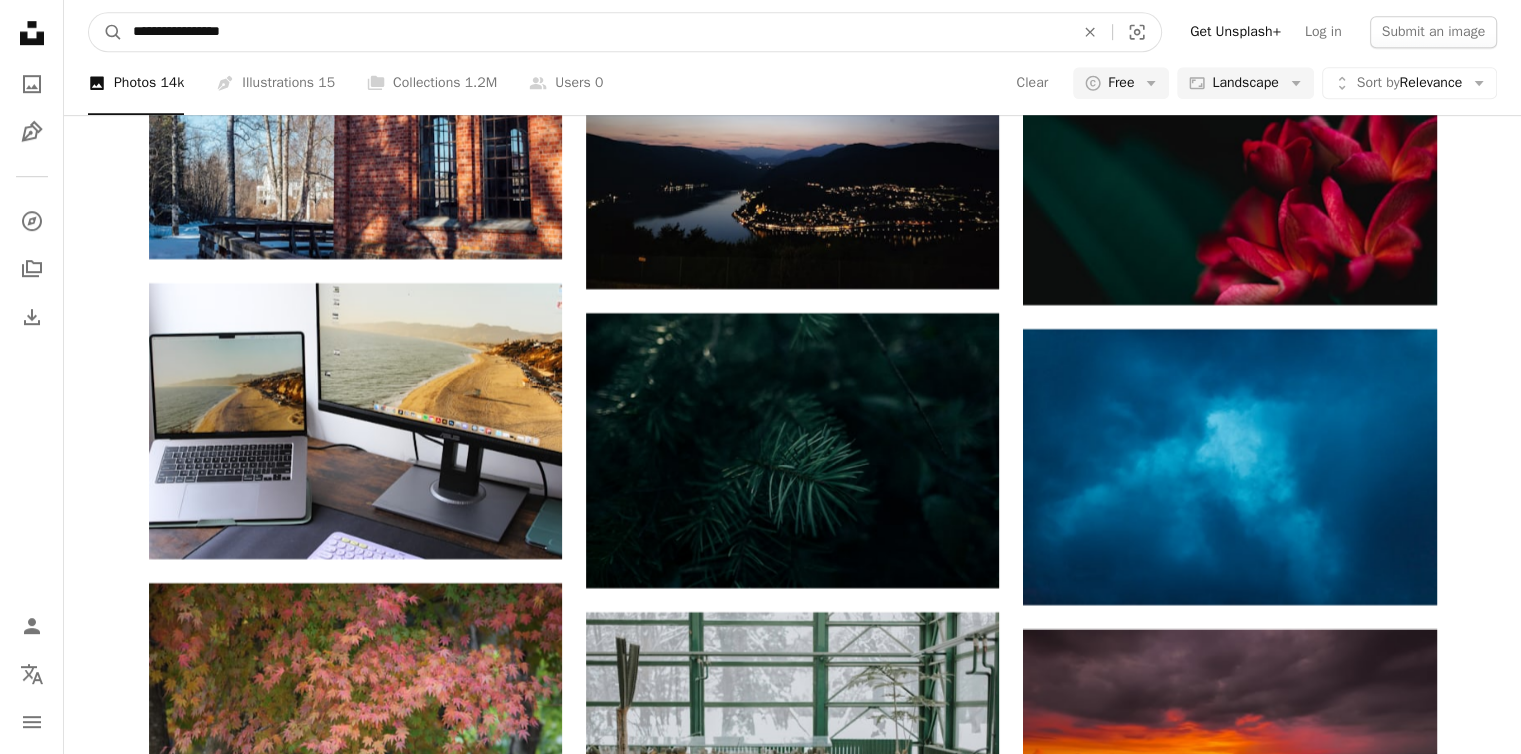 click on "**********" at bounding box center [595, 32] 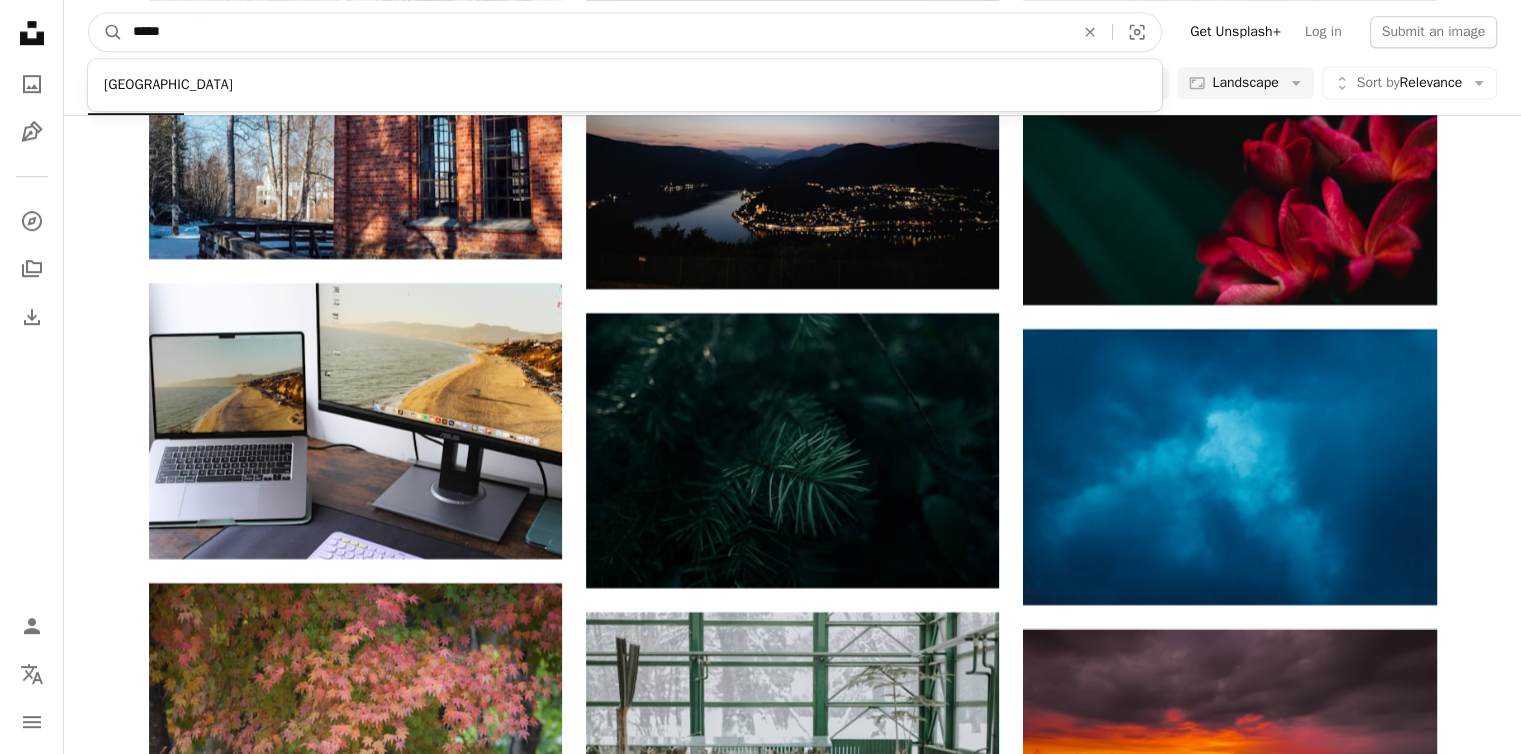 type on "*****" 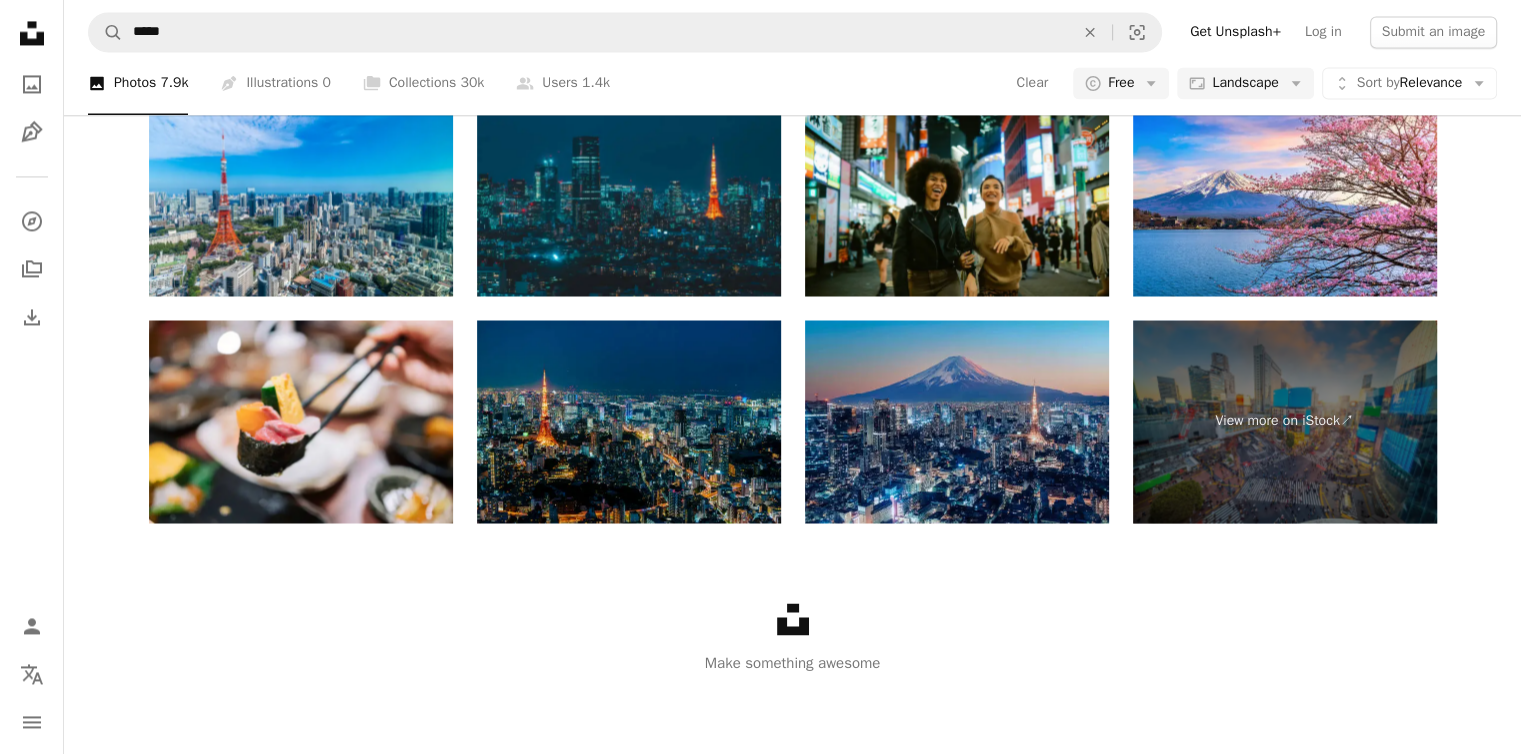 scroll, scrollTop: 2200, scrollLeft: 0, axis: vertical 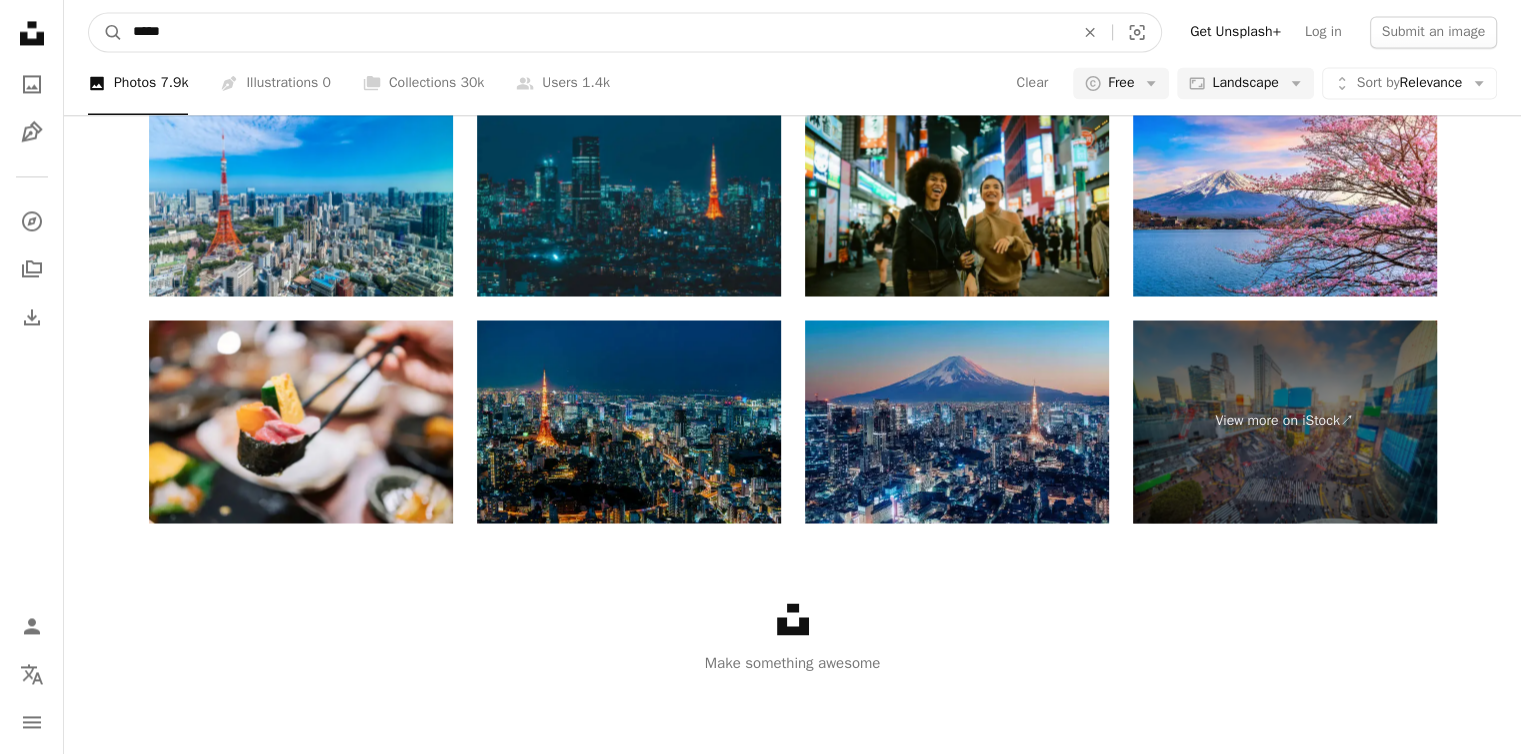click on "*****" at bounding box center [595, 32] 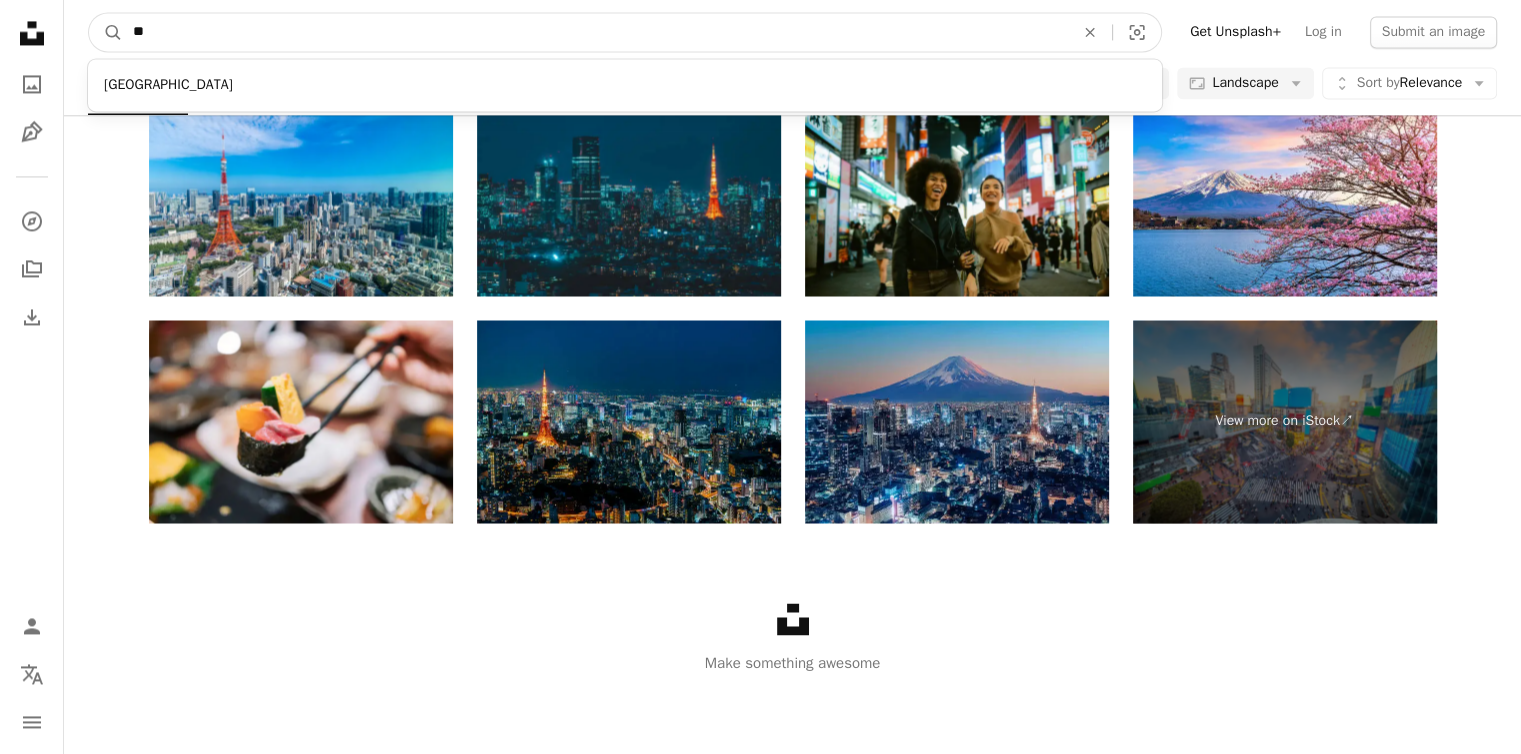 type on "*" 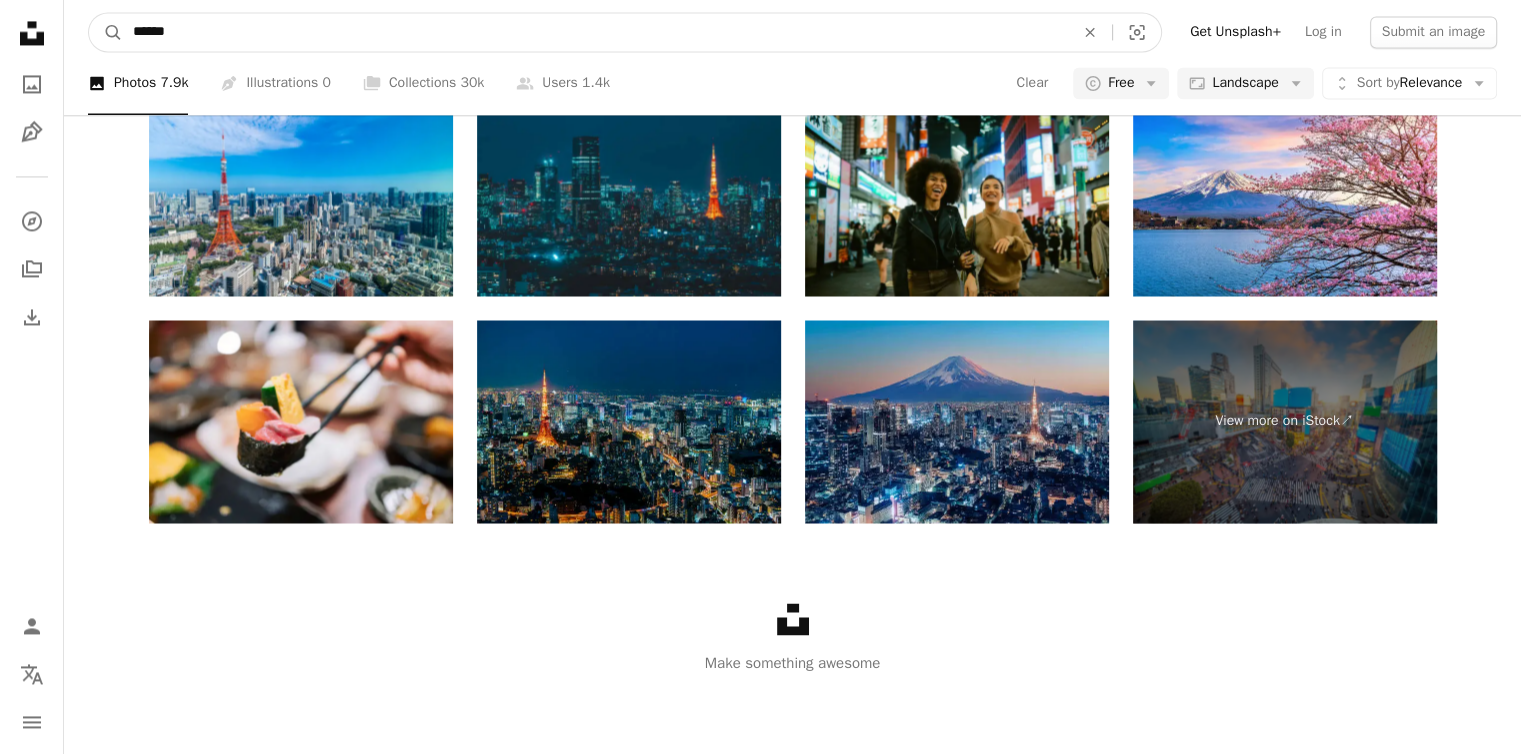 type on "*******" 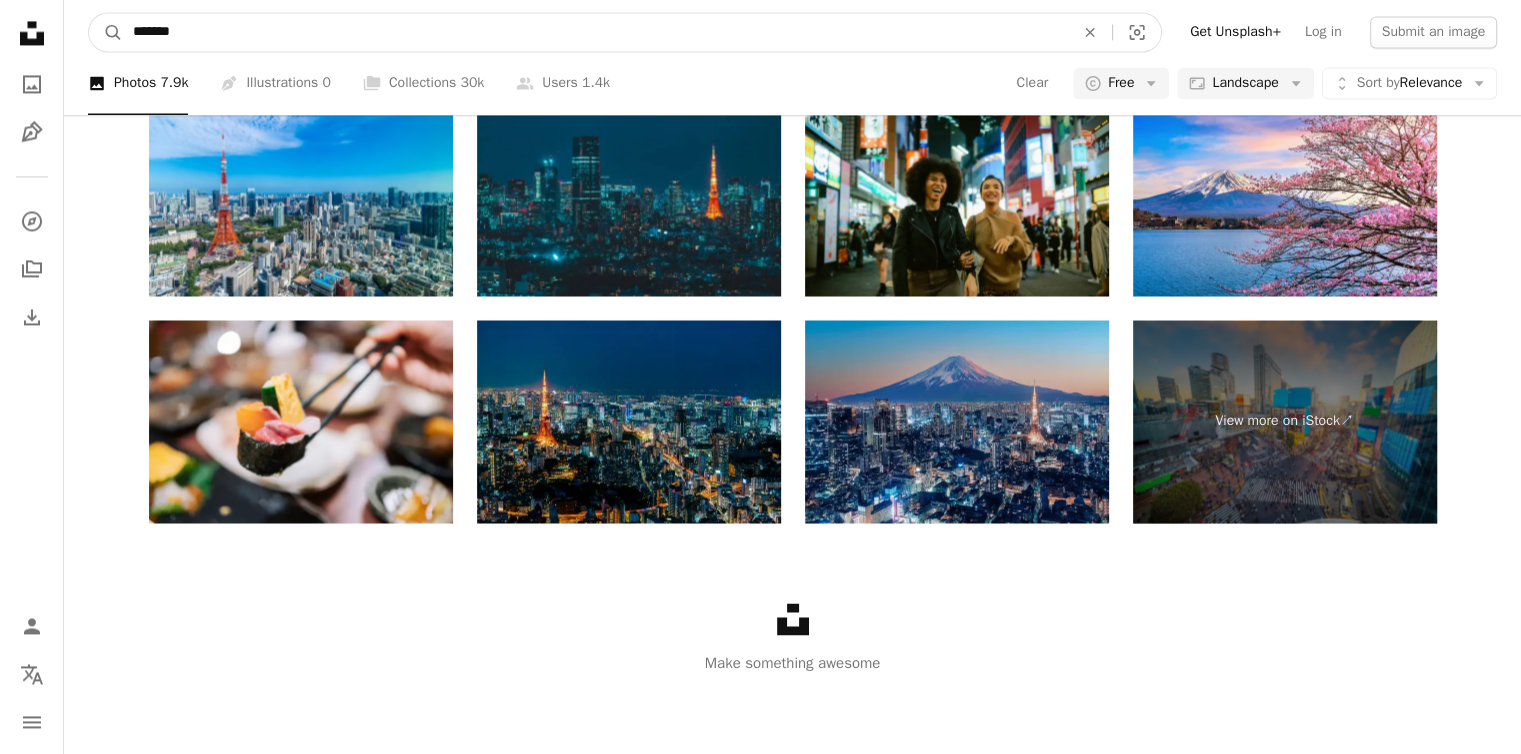 click on "A magnifying glass" at bounding box center [106, 32] 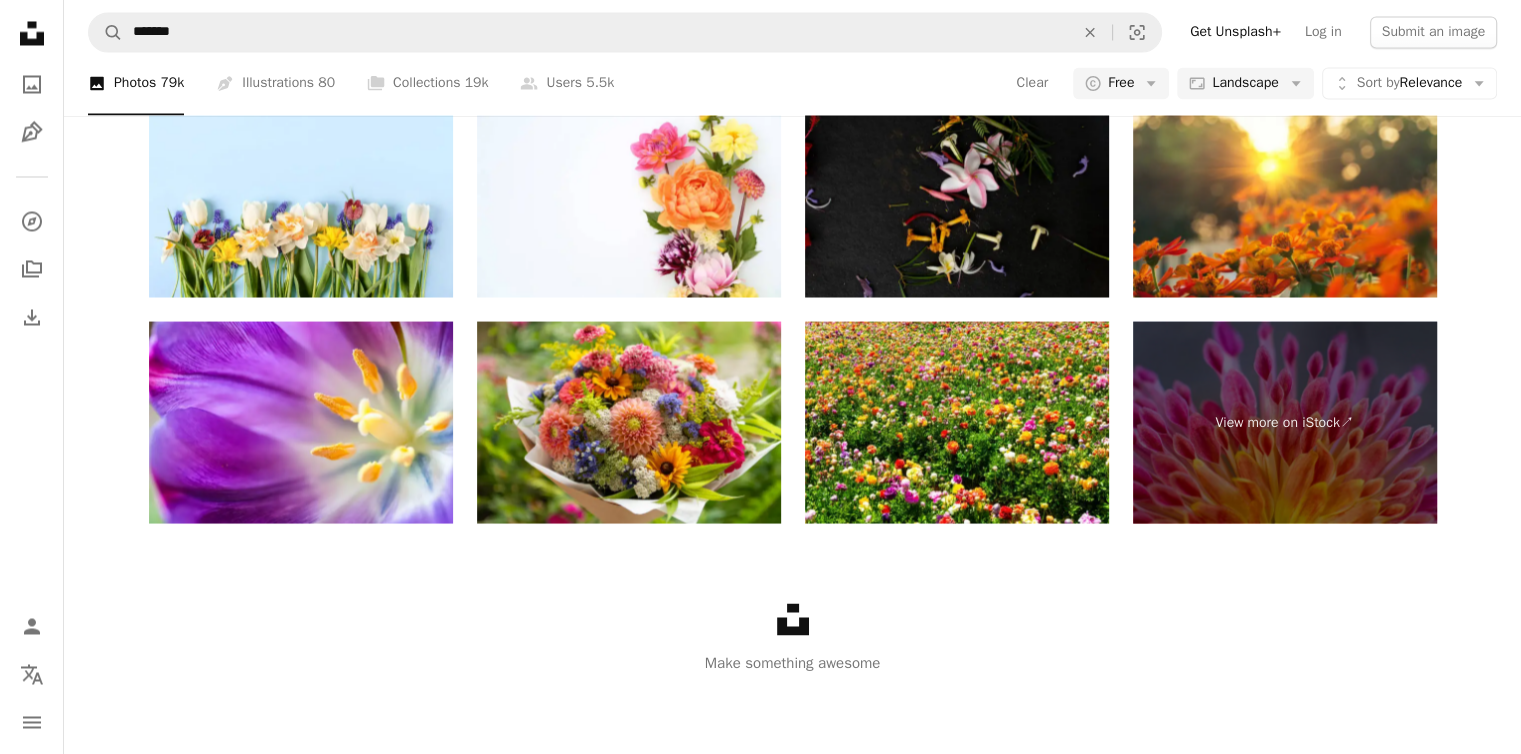 scroll, scrollTop: 3300, scrollLeft: 0, axis: vertical 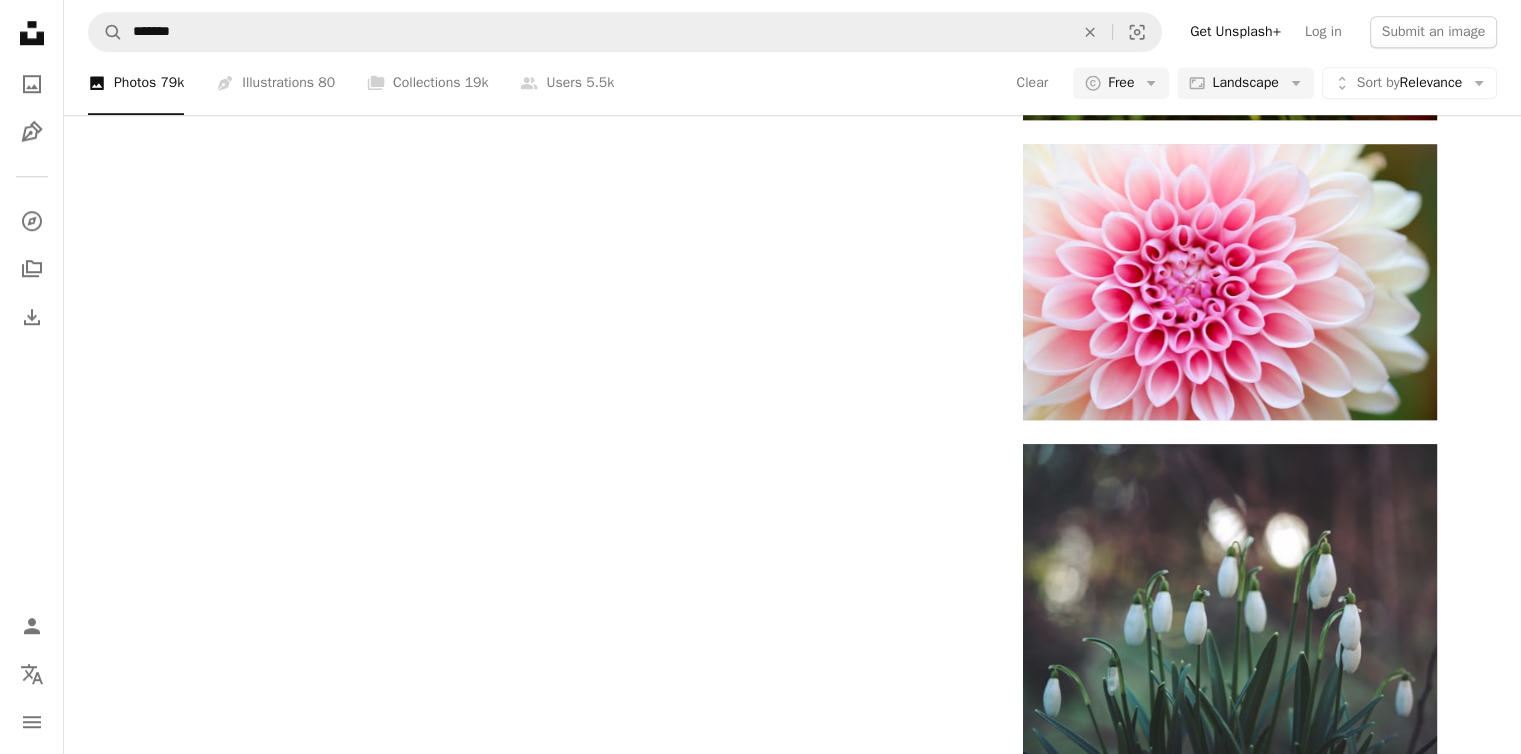 click on "Arrow pointing down" 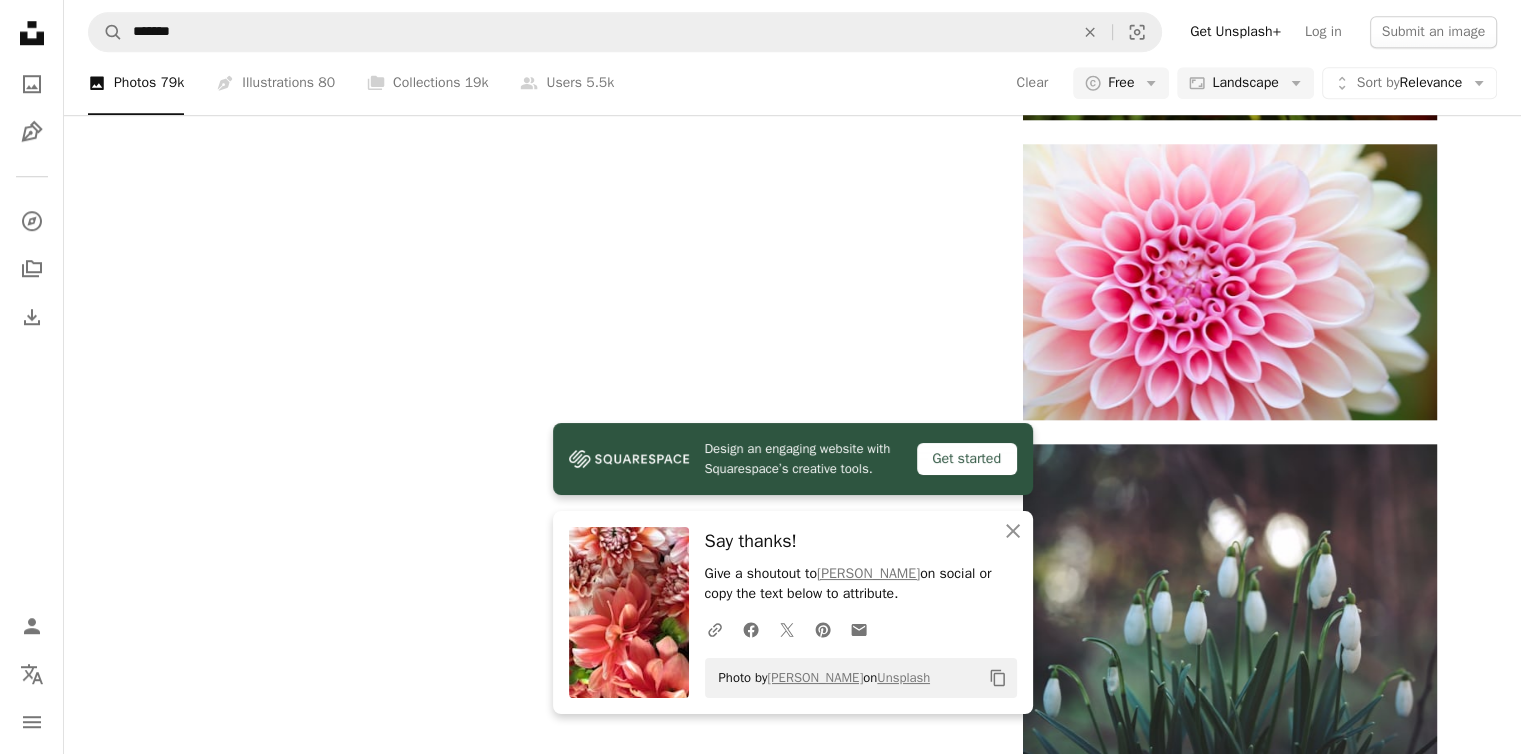 scroll, scrollTop: 6200, scrollLeft: 0, axis: vertical 